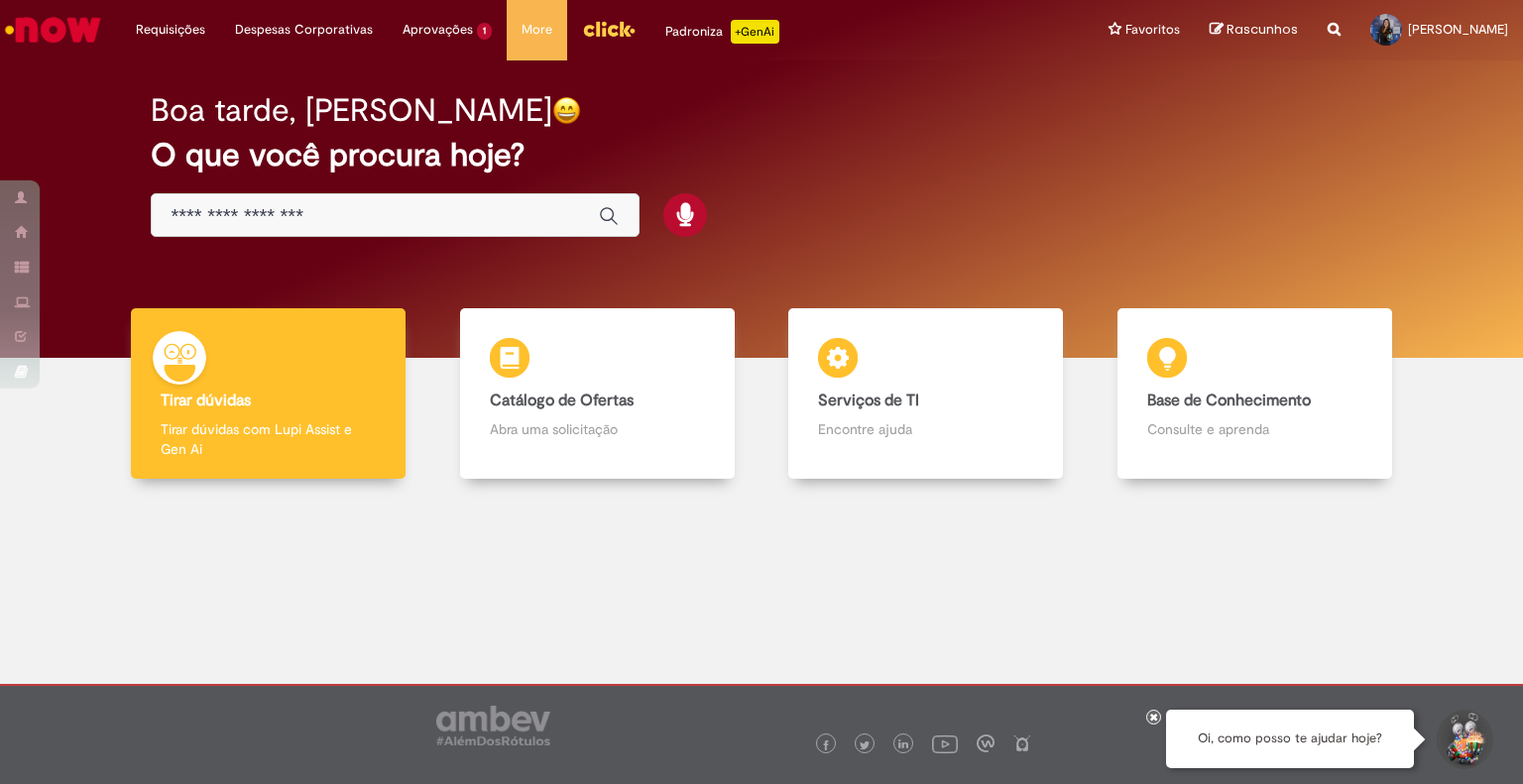scroll, scrollTop: 0, scrollLeft: 0, axis: both 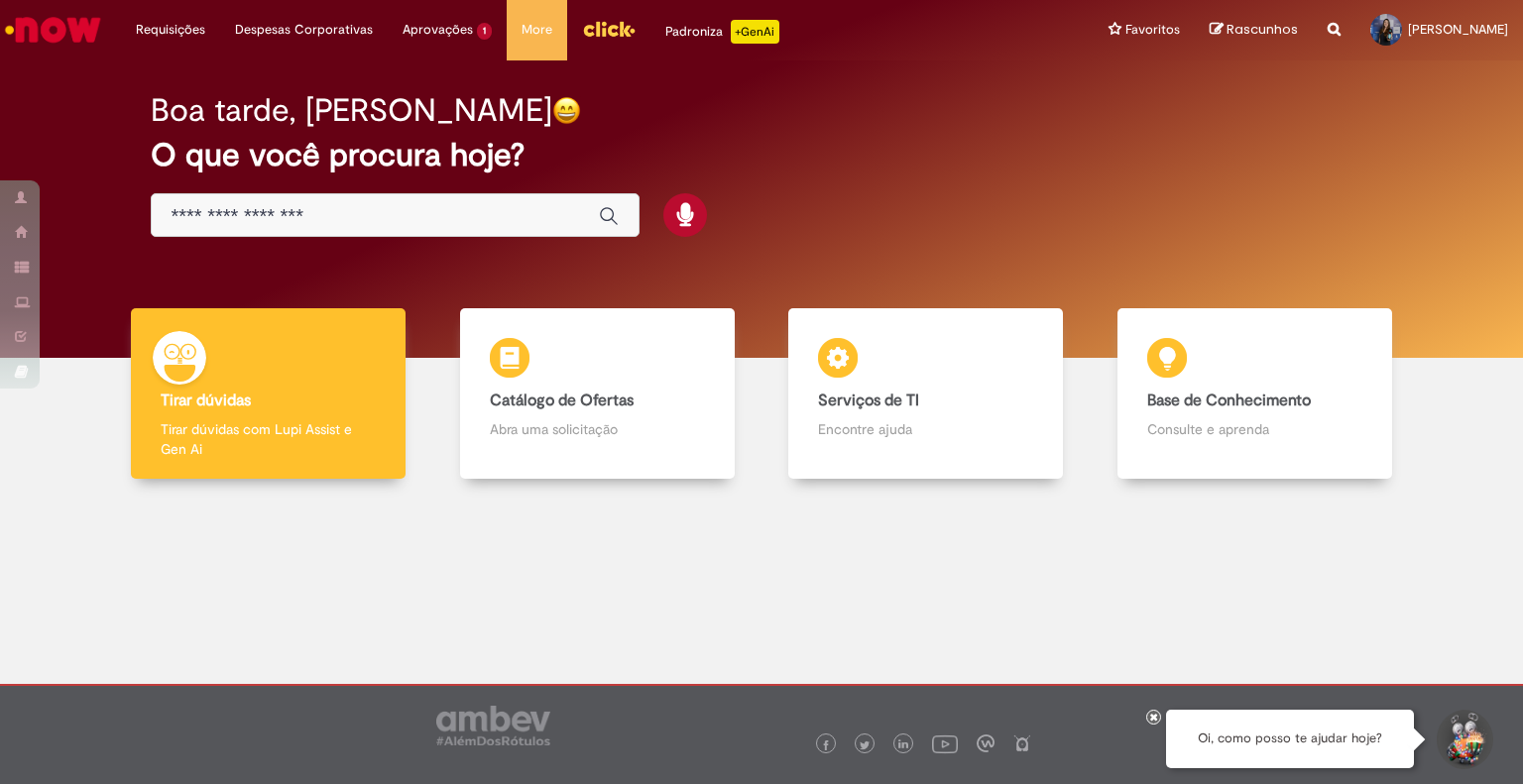 click at bounding box center (456, 215) 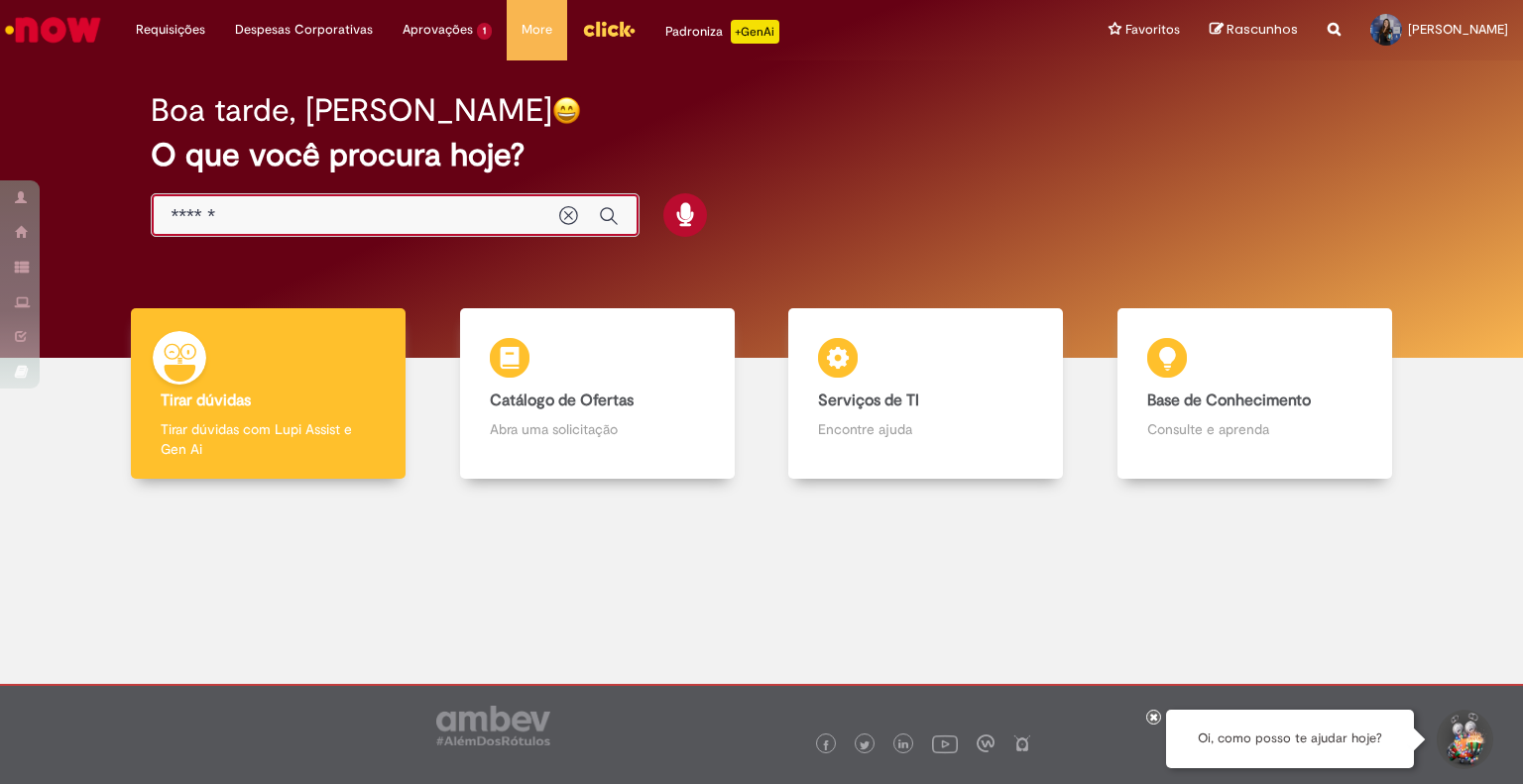 type on "*******" 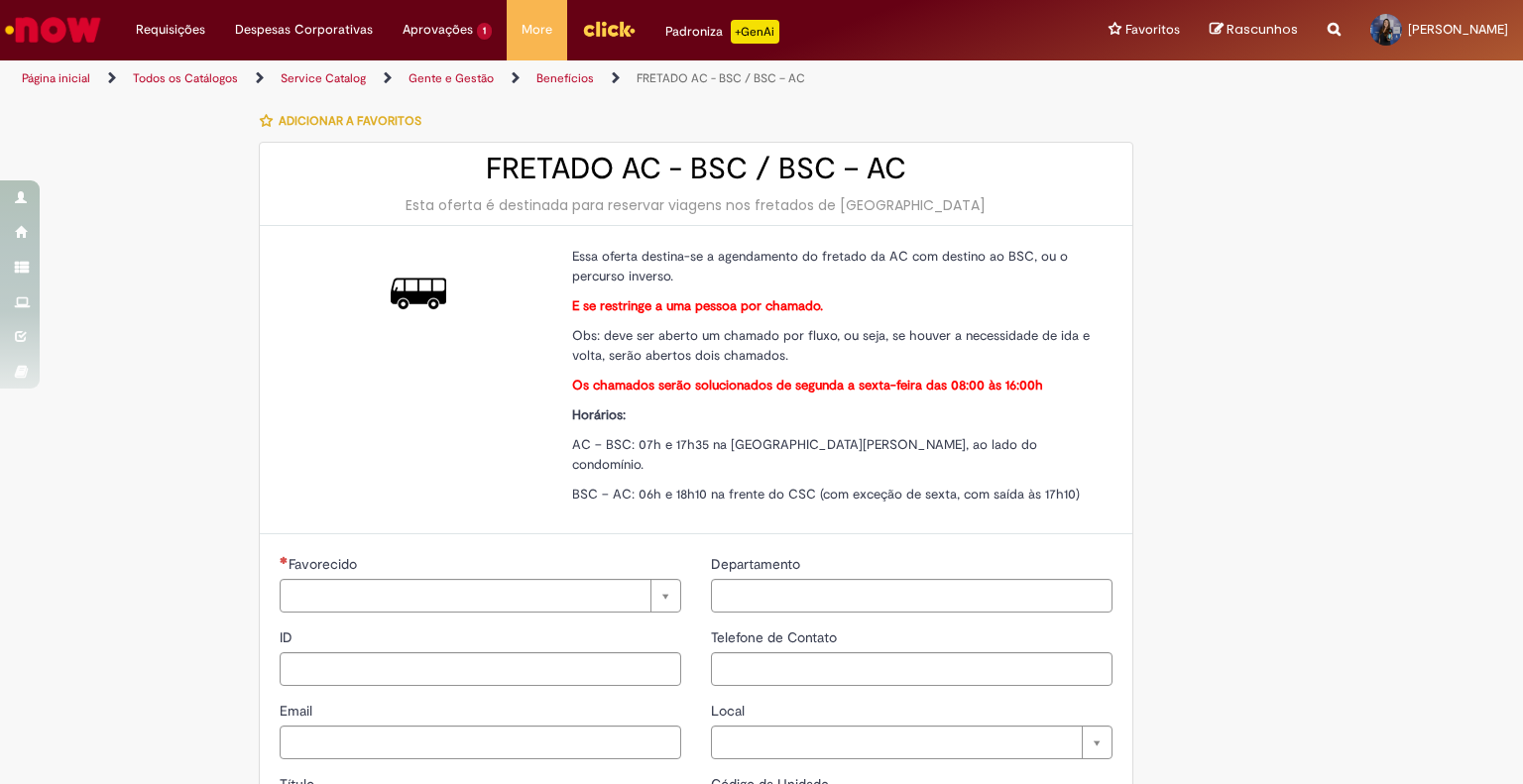 type on "********" 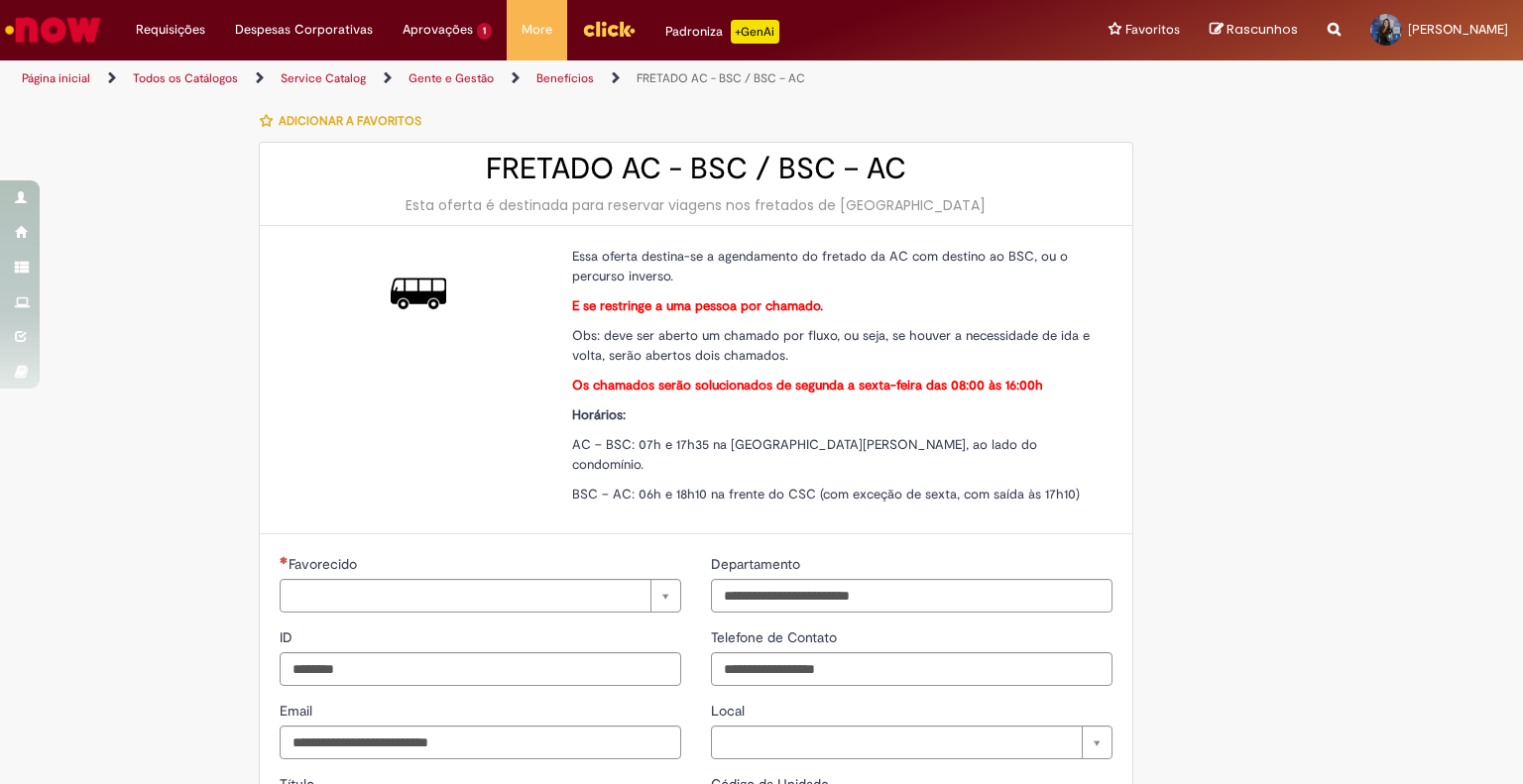 type on "**********" 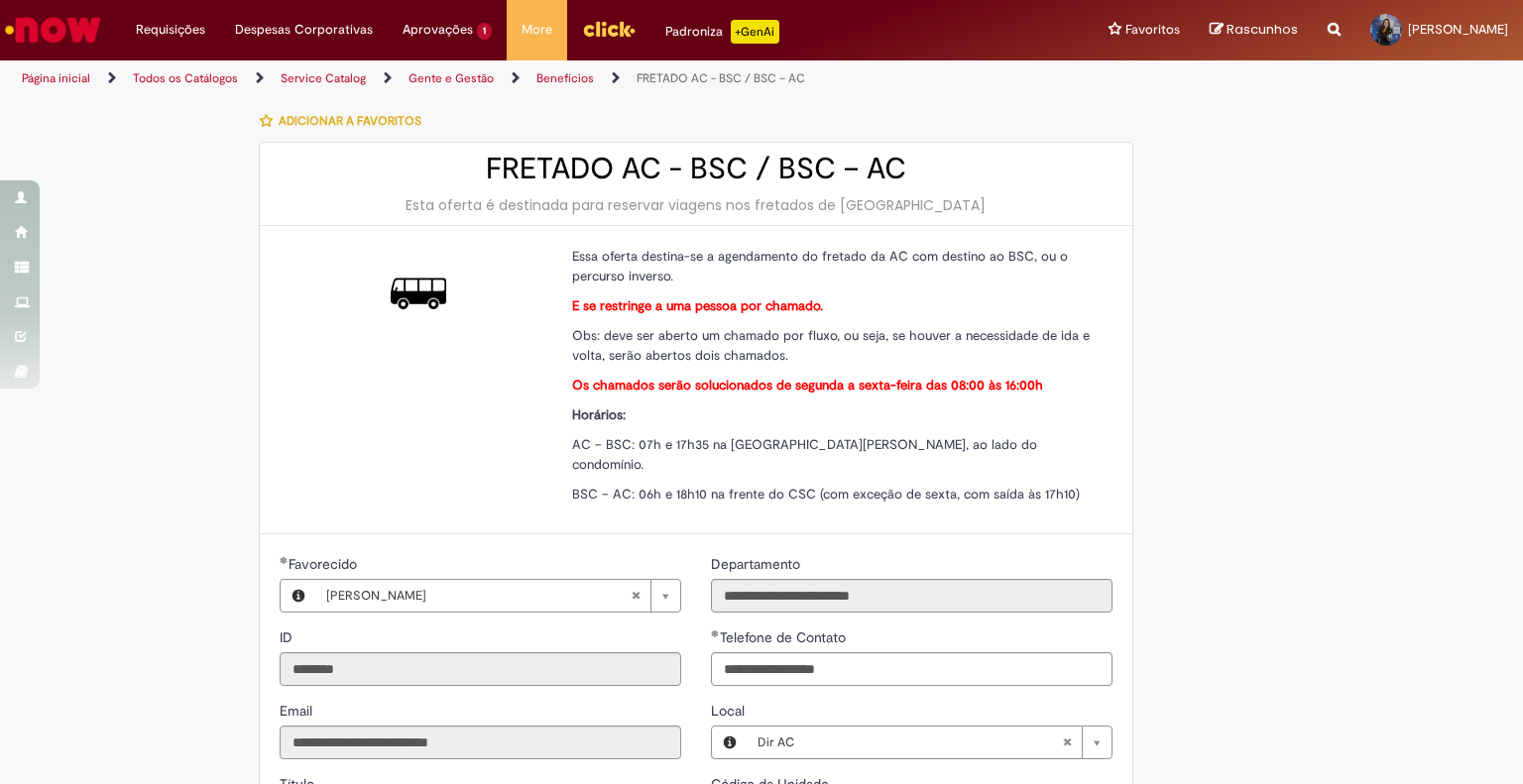 type on "**********" 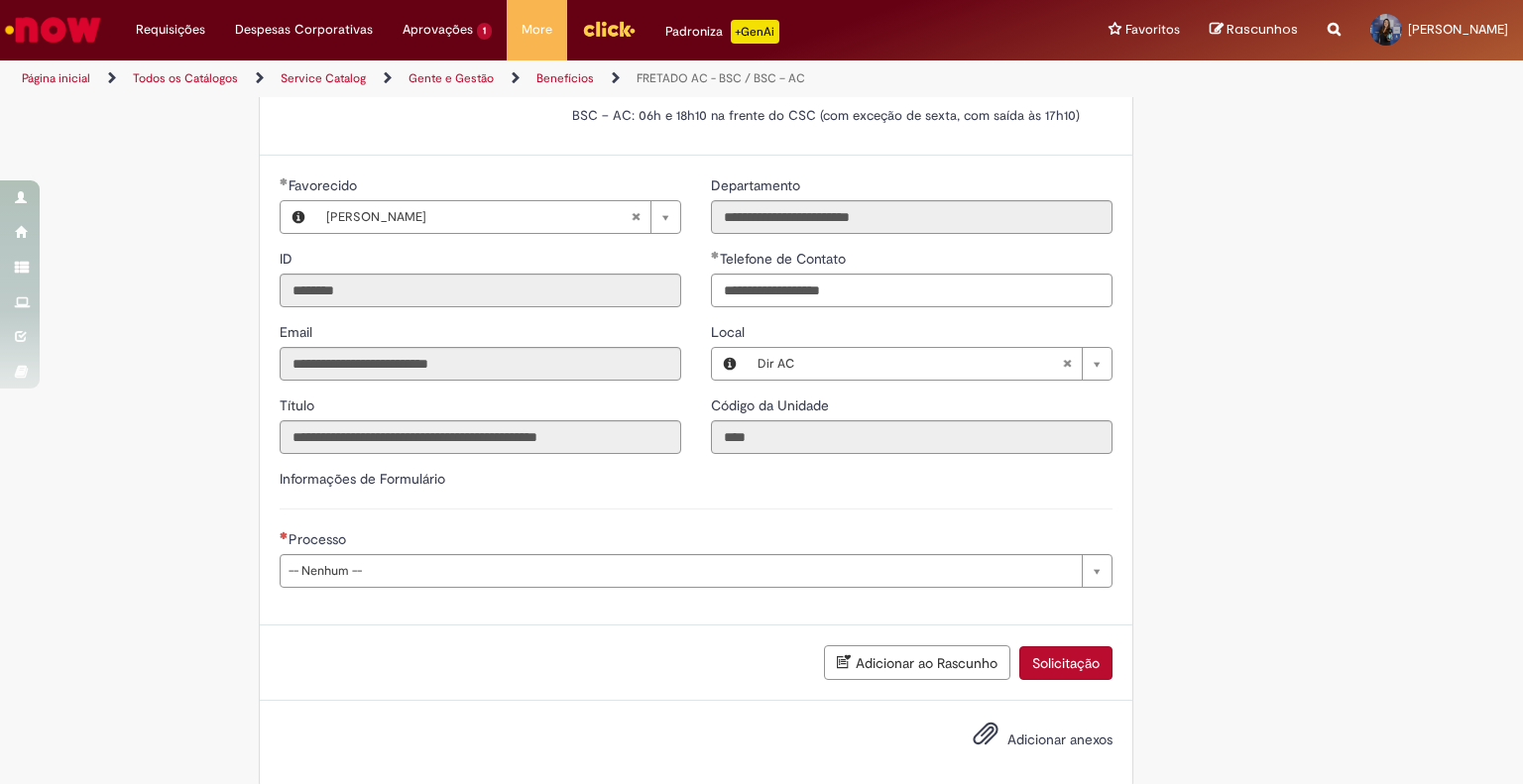 scroll, scrollTop: 381, scrollLeft: 0, axis: vertical 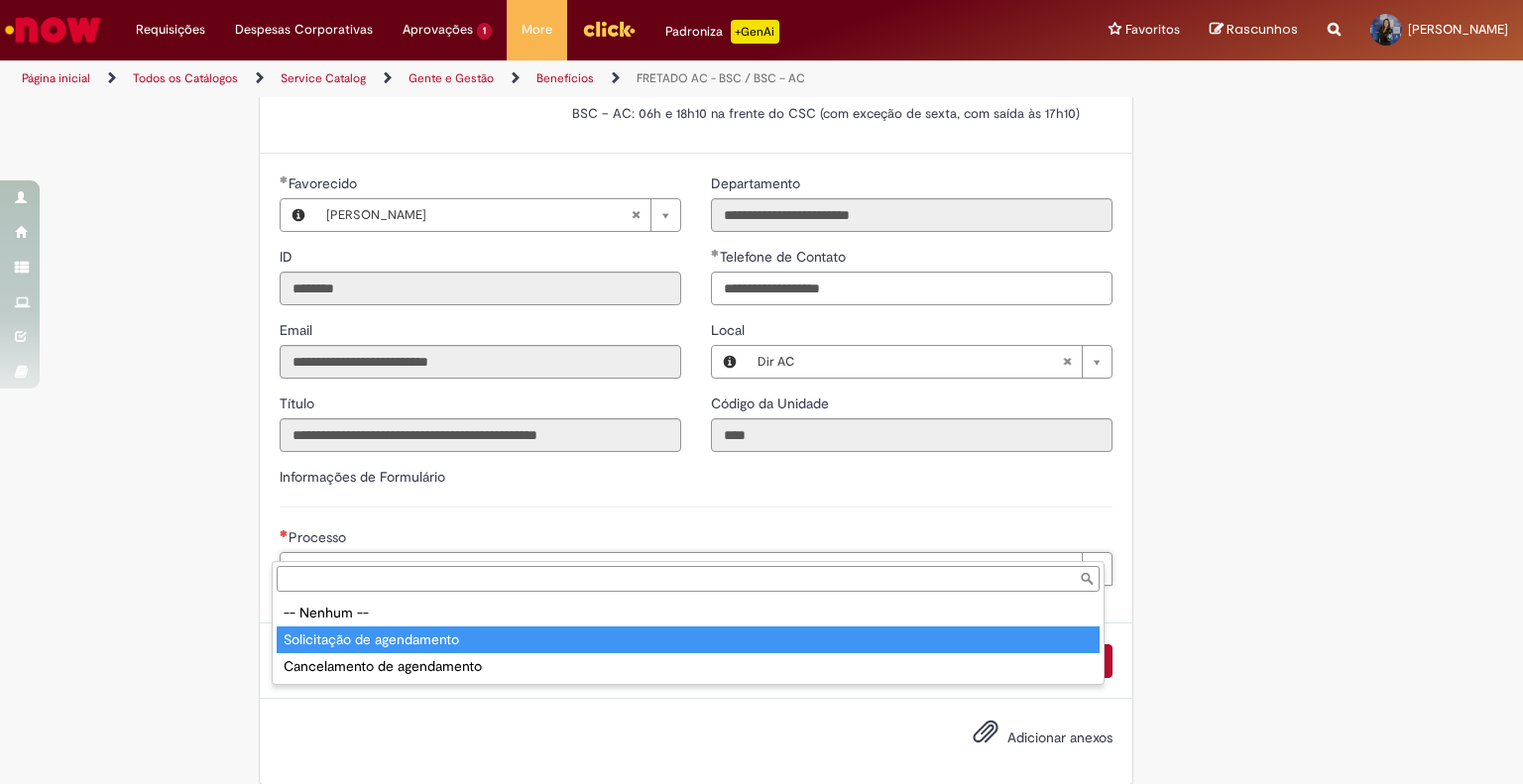 type on "**********" 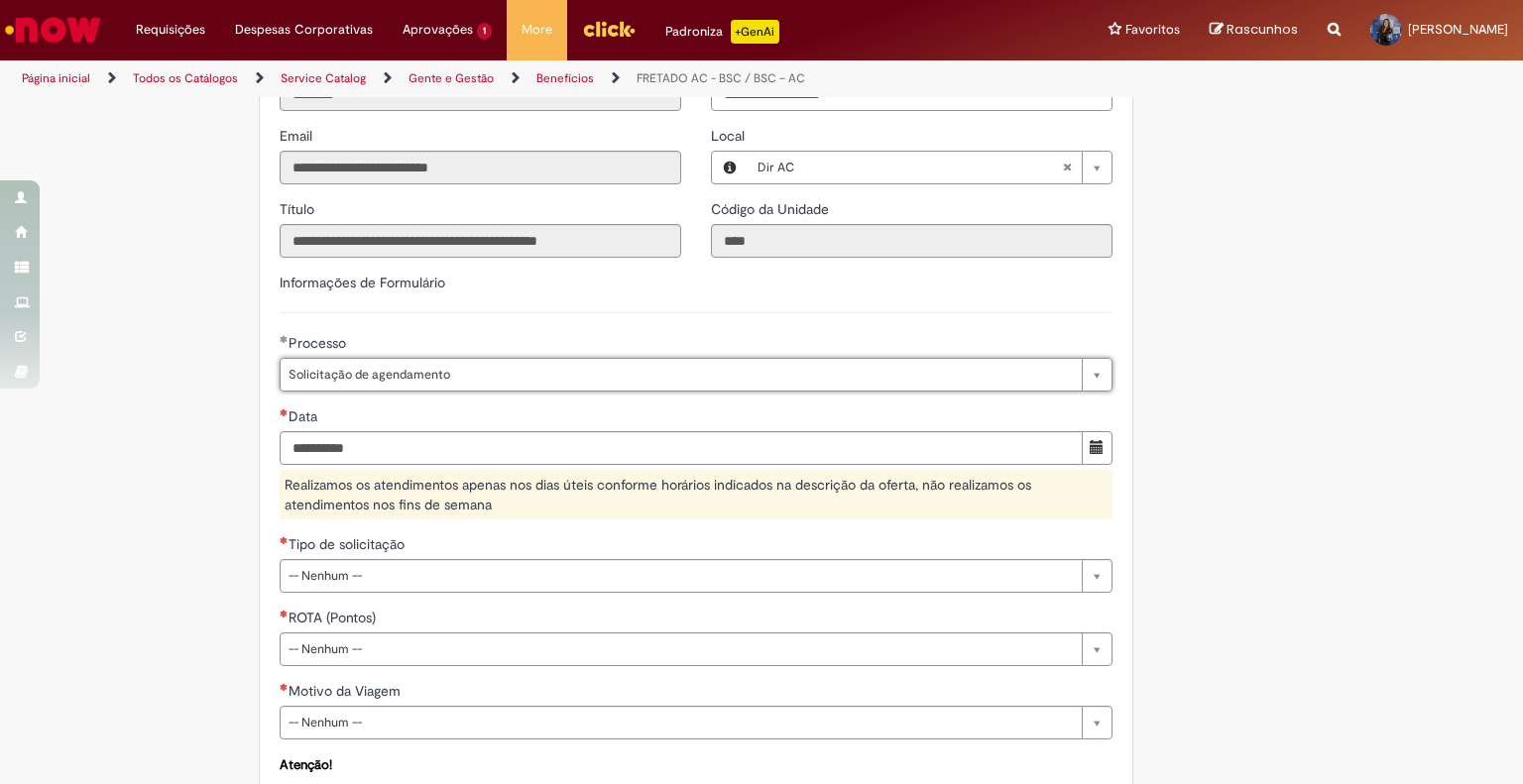 scroll, scrollTop: 579, scrollLeft: 0, axis: vertical 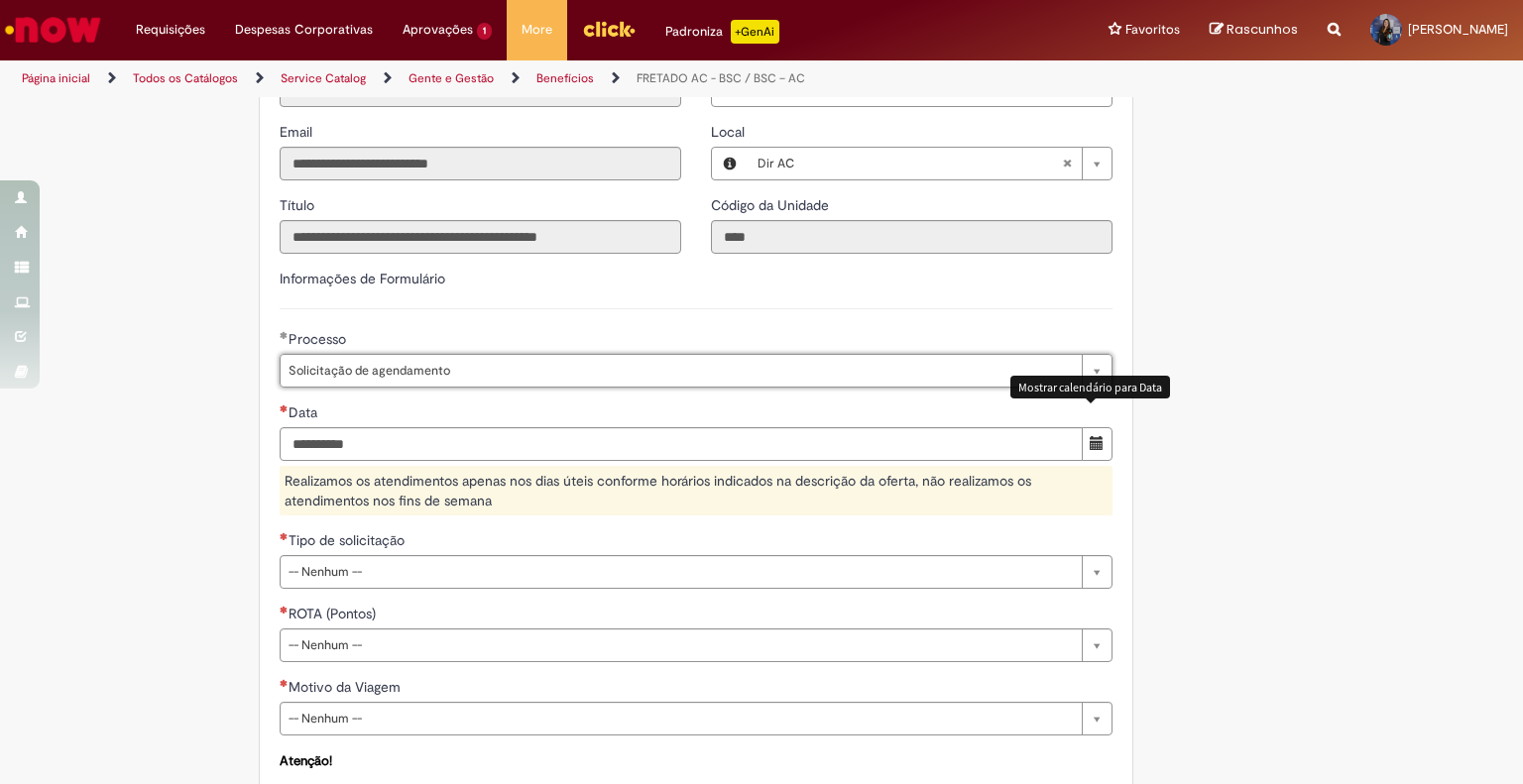 click at bounding box center [1097, 443] 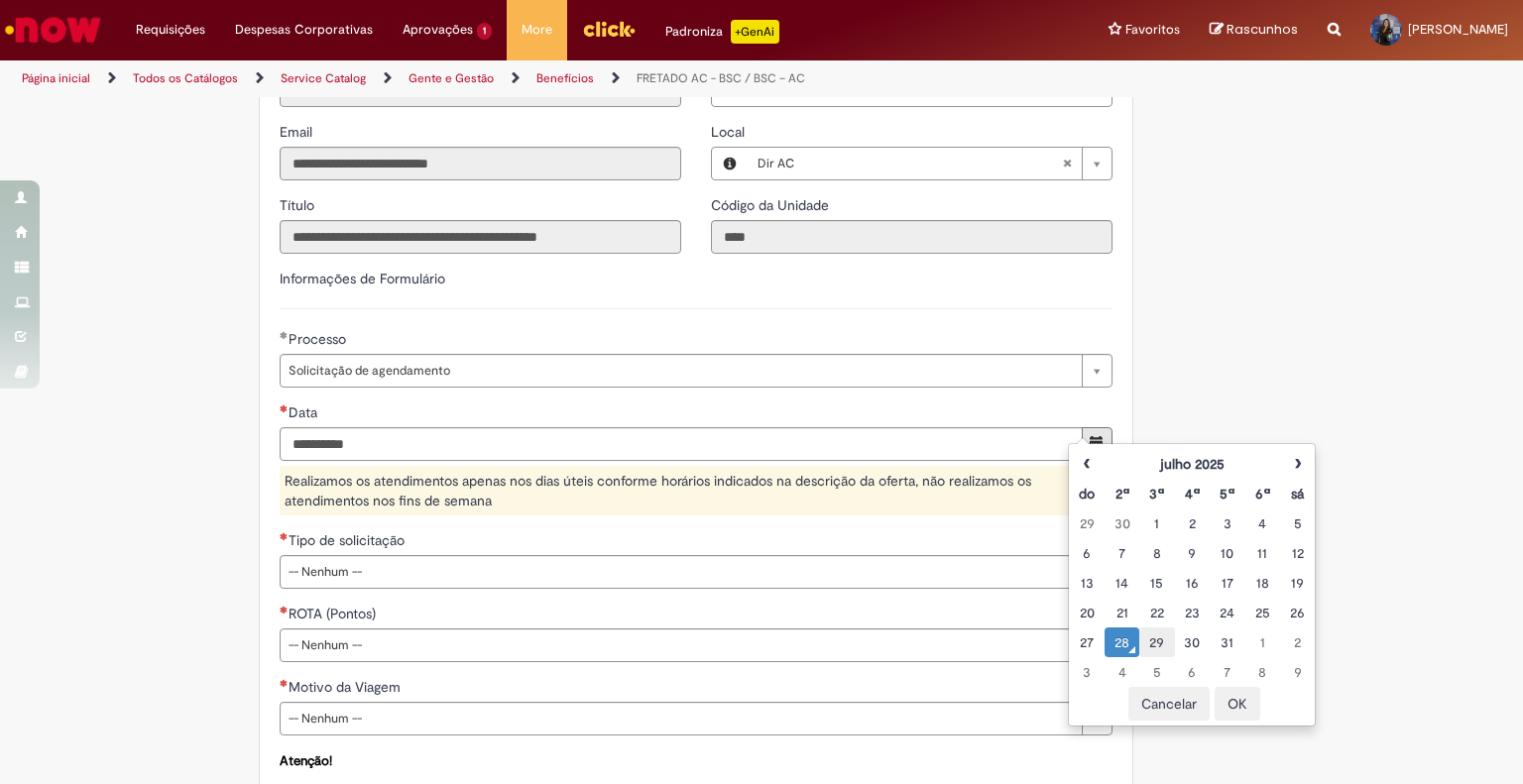 click on "29" at bounding box center [1156, 642] 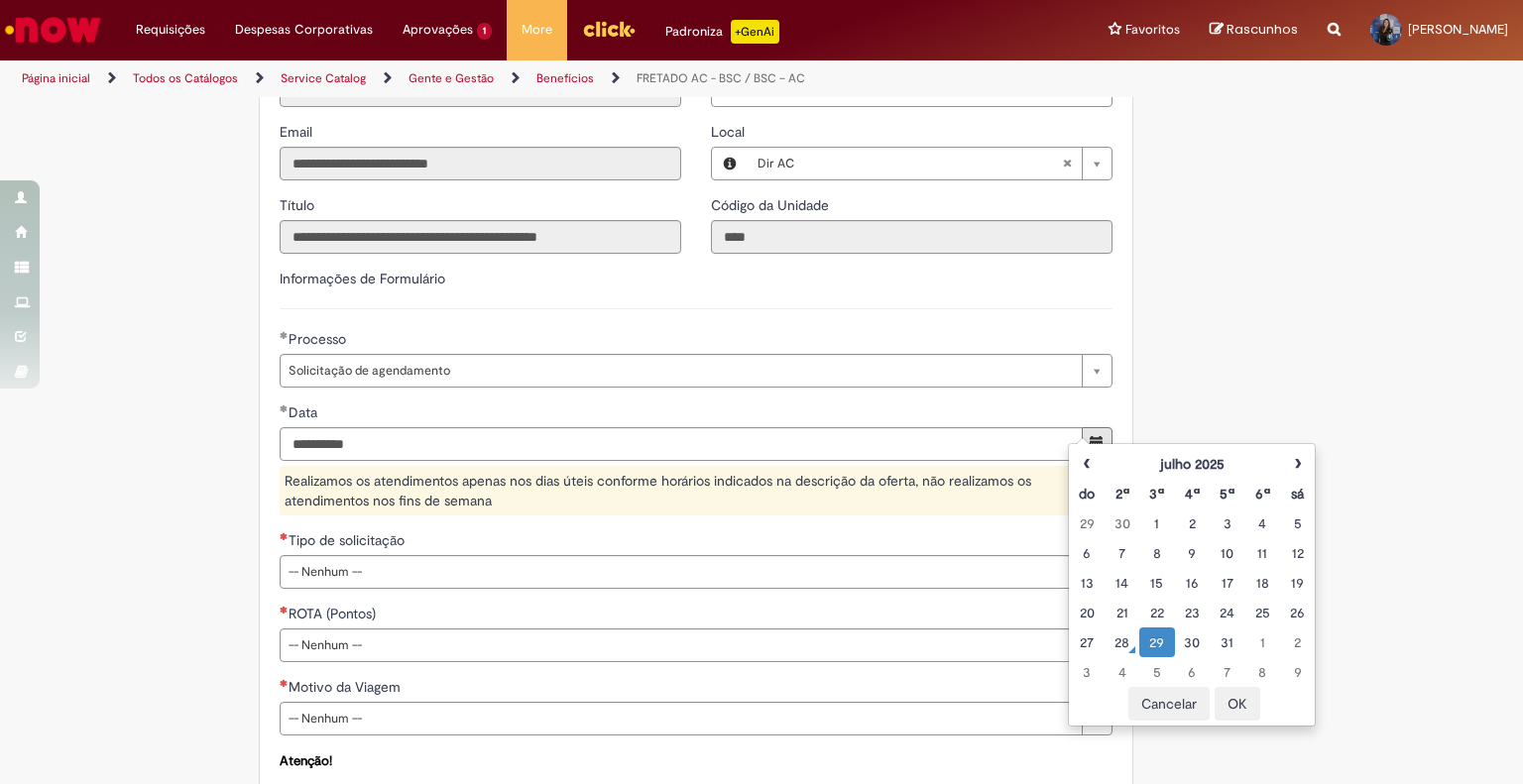 click on "OK" at bounding box center (1237, 704) 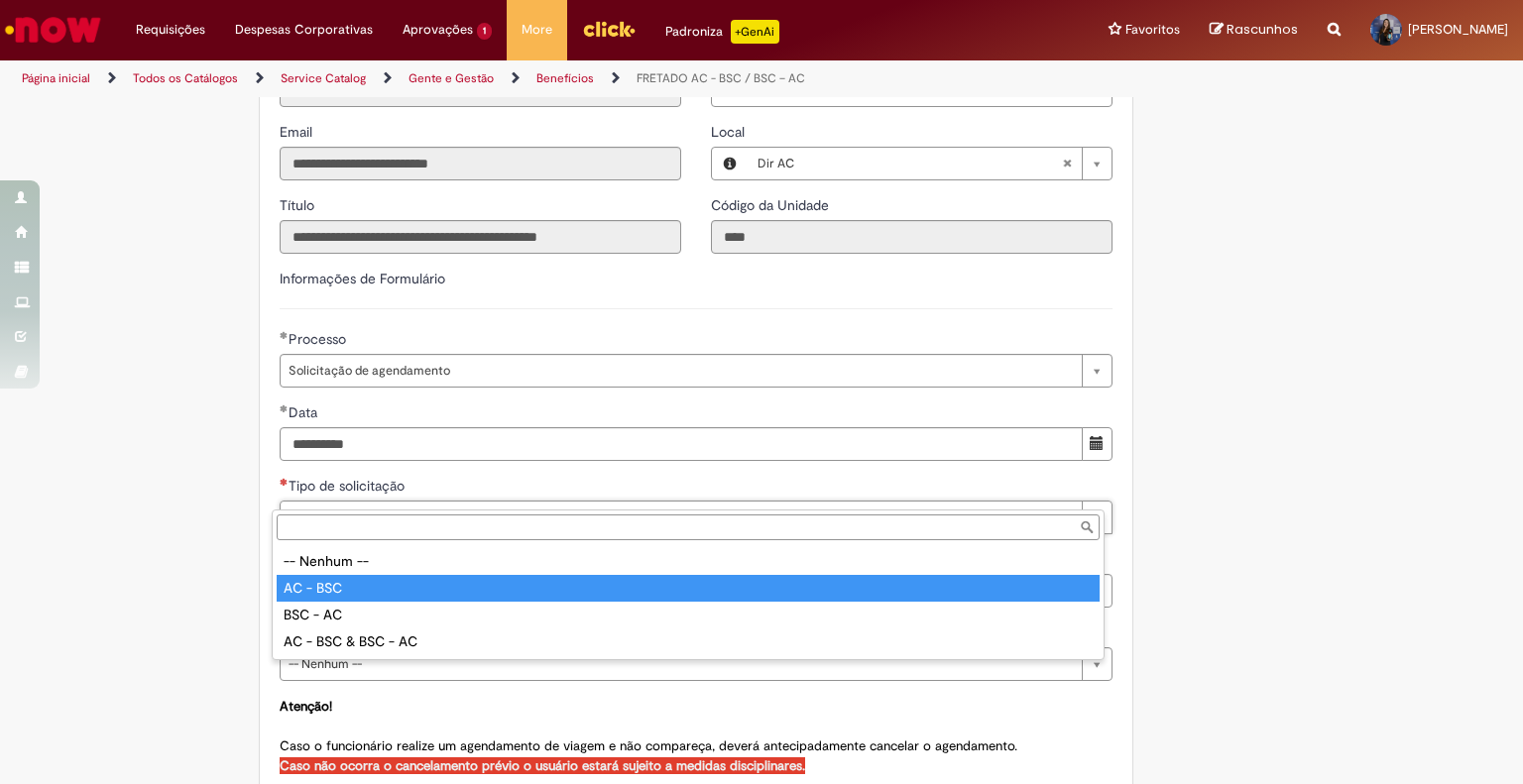 type on "********" 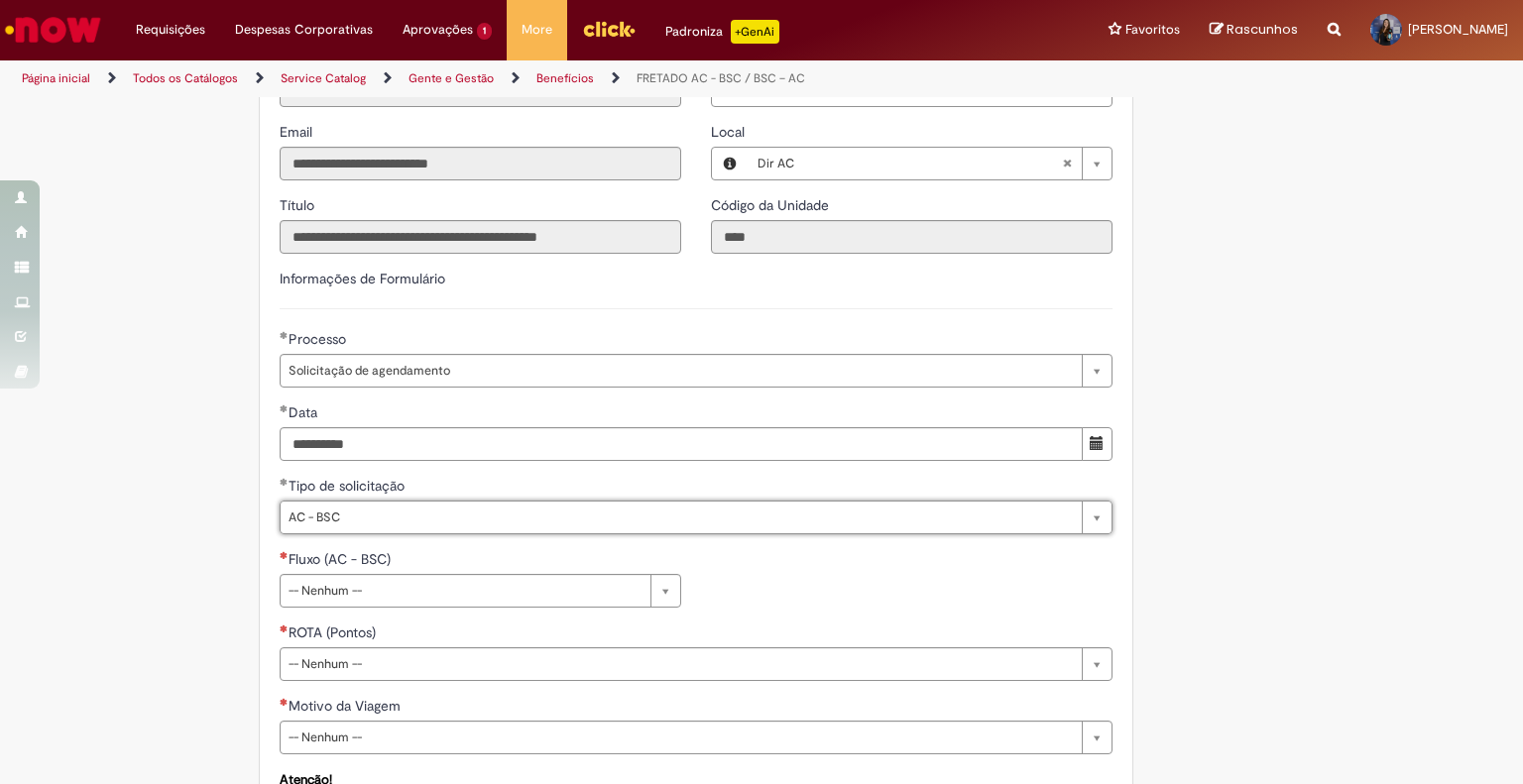 click on "**********" at bounding box center (664, 318) 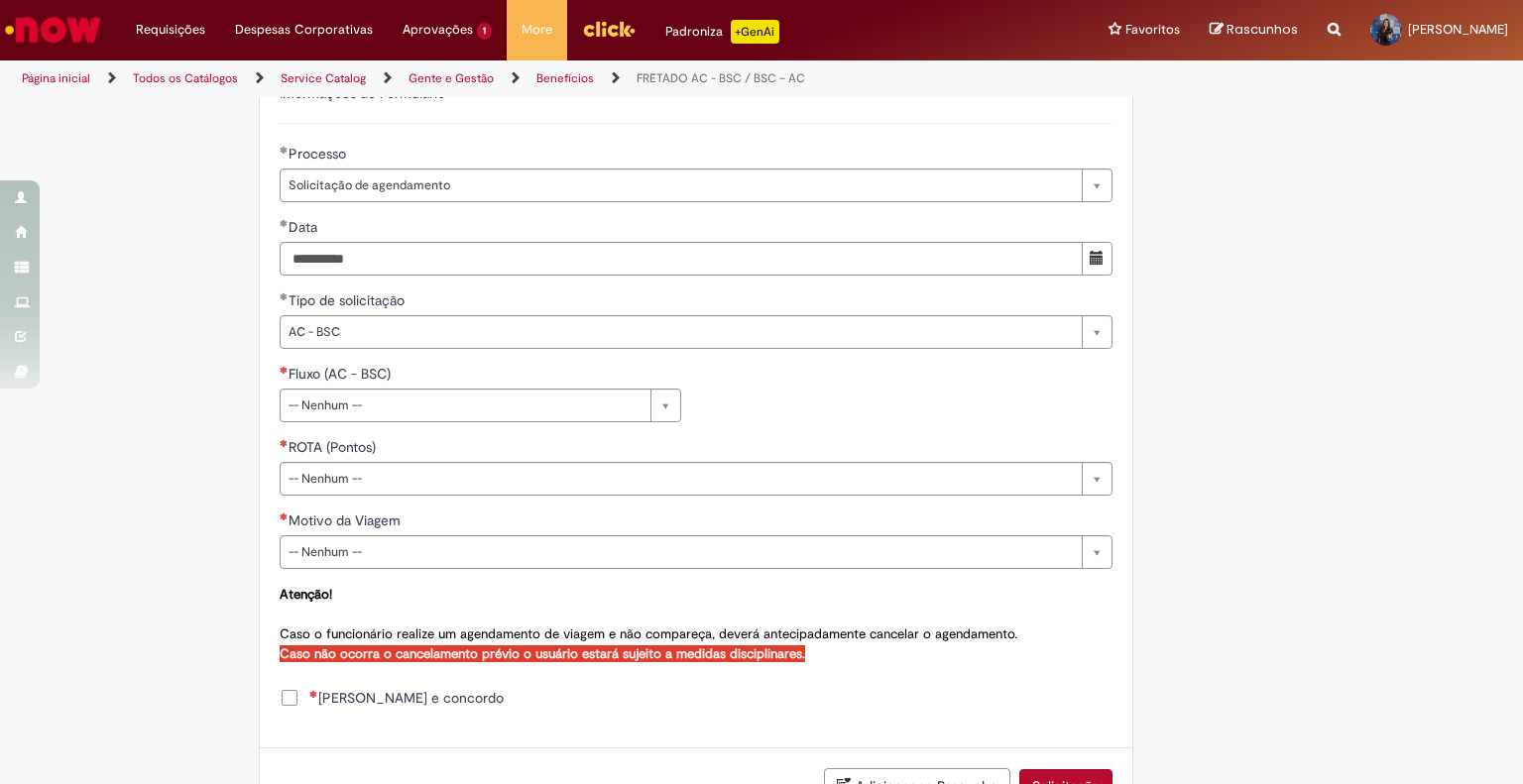 scroll, scrollTop: 777, scrollLeft: 0, axis: vertical 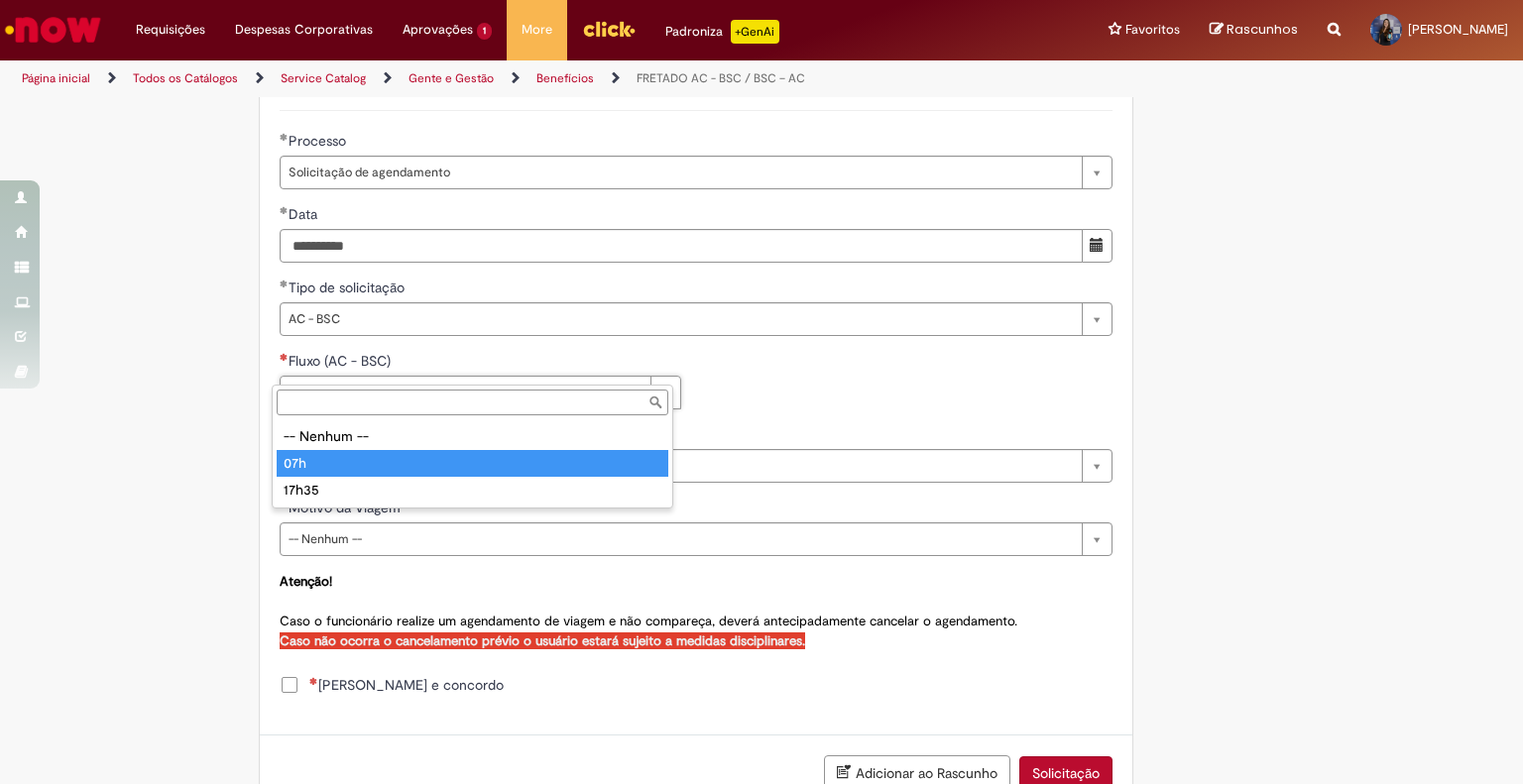 type on "***" 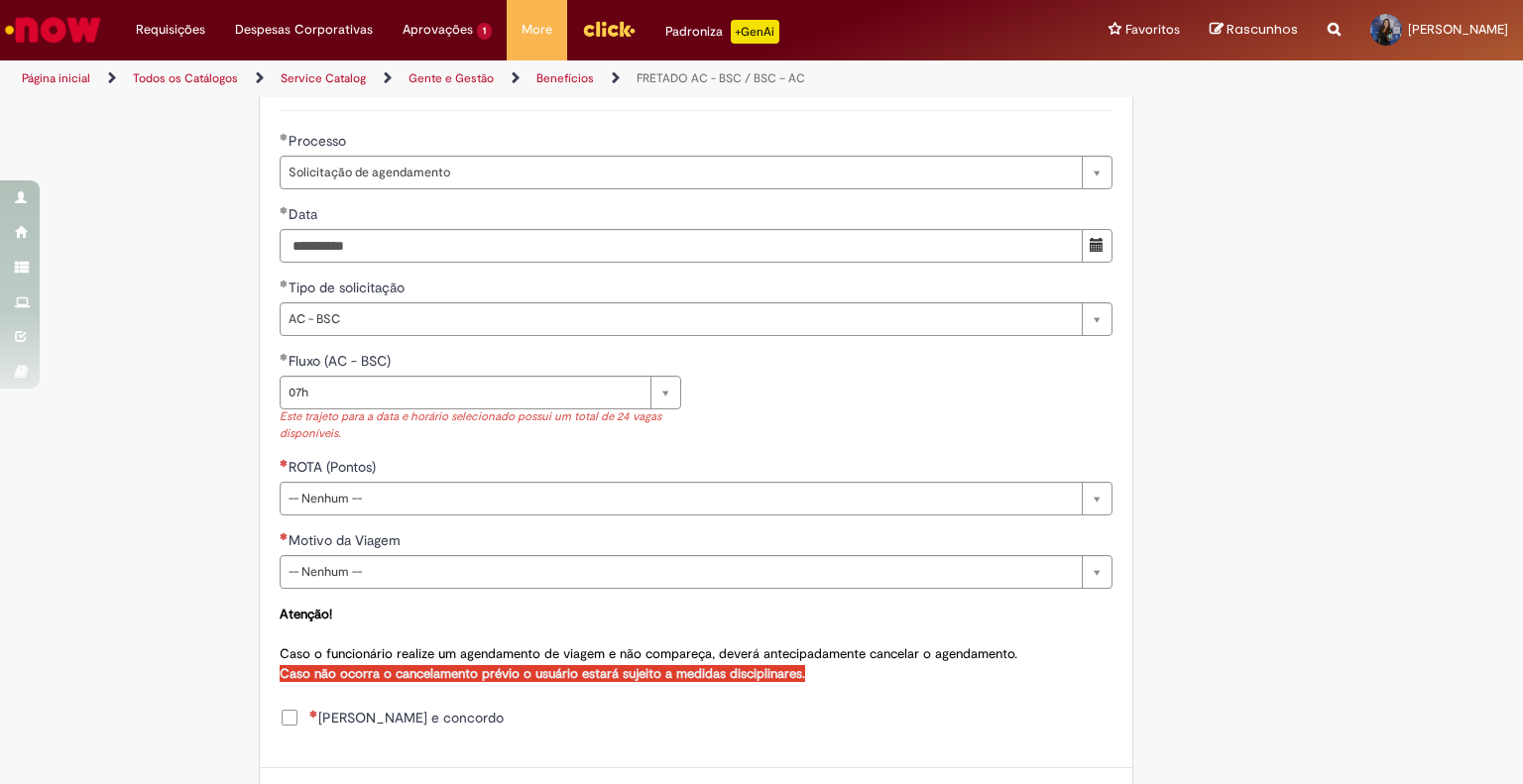 click on "**********" at bounding box center [664, 137] 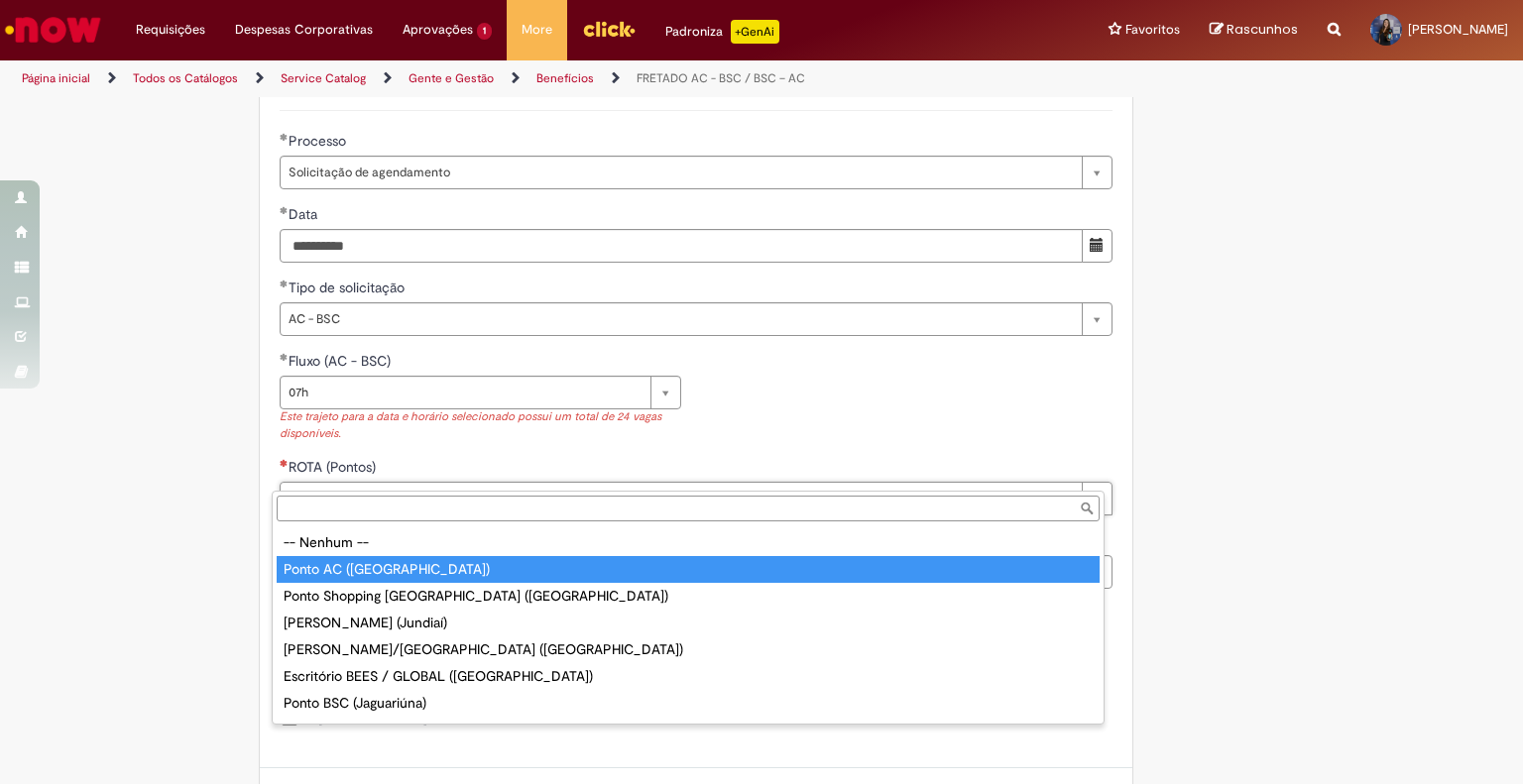 type on "**********" 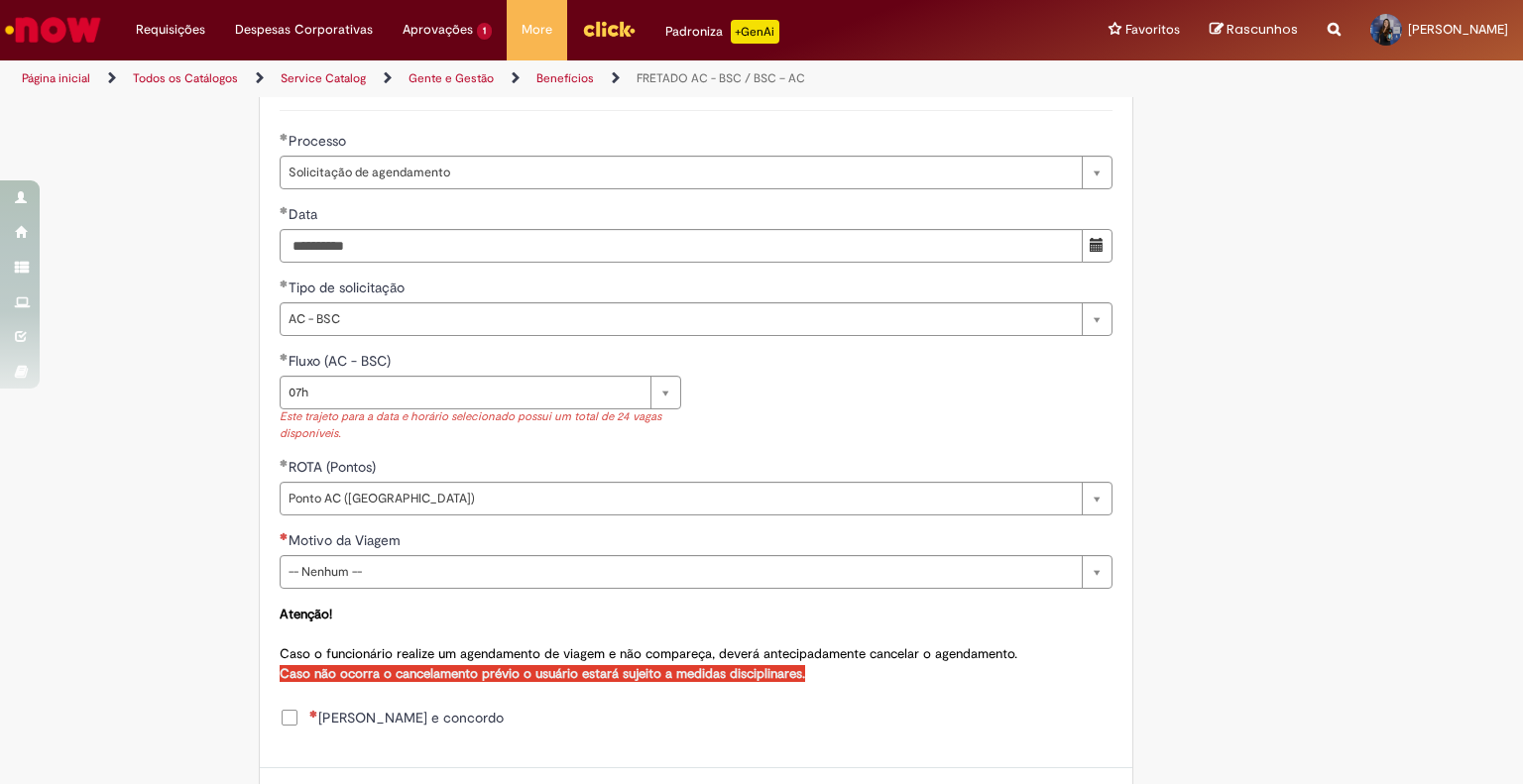 click on "**********" at bounding box center (664, 137) 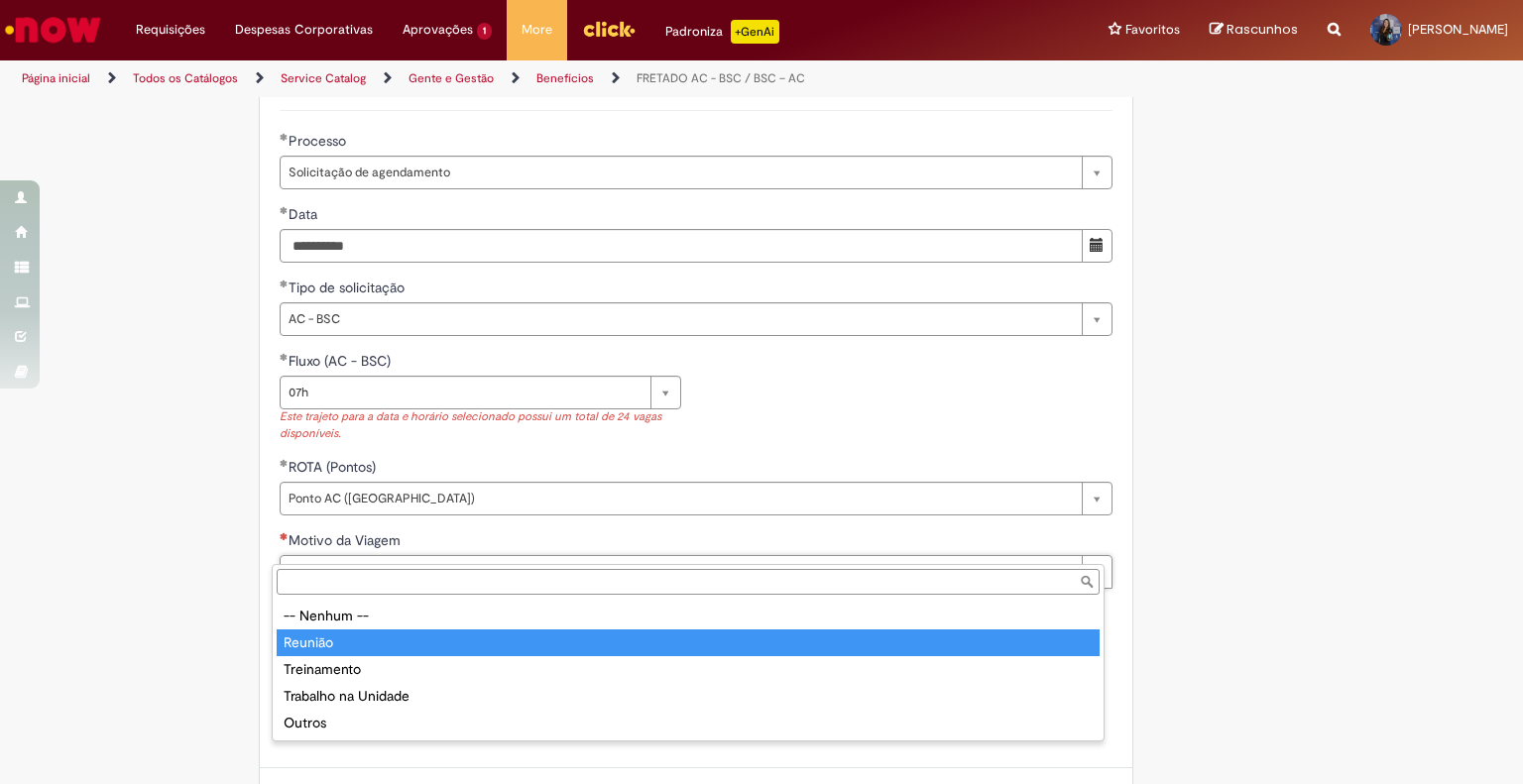 type on "*******" 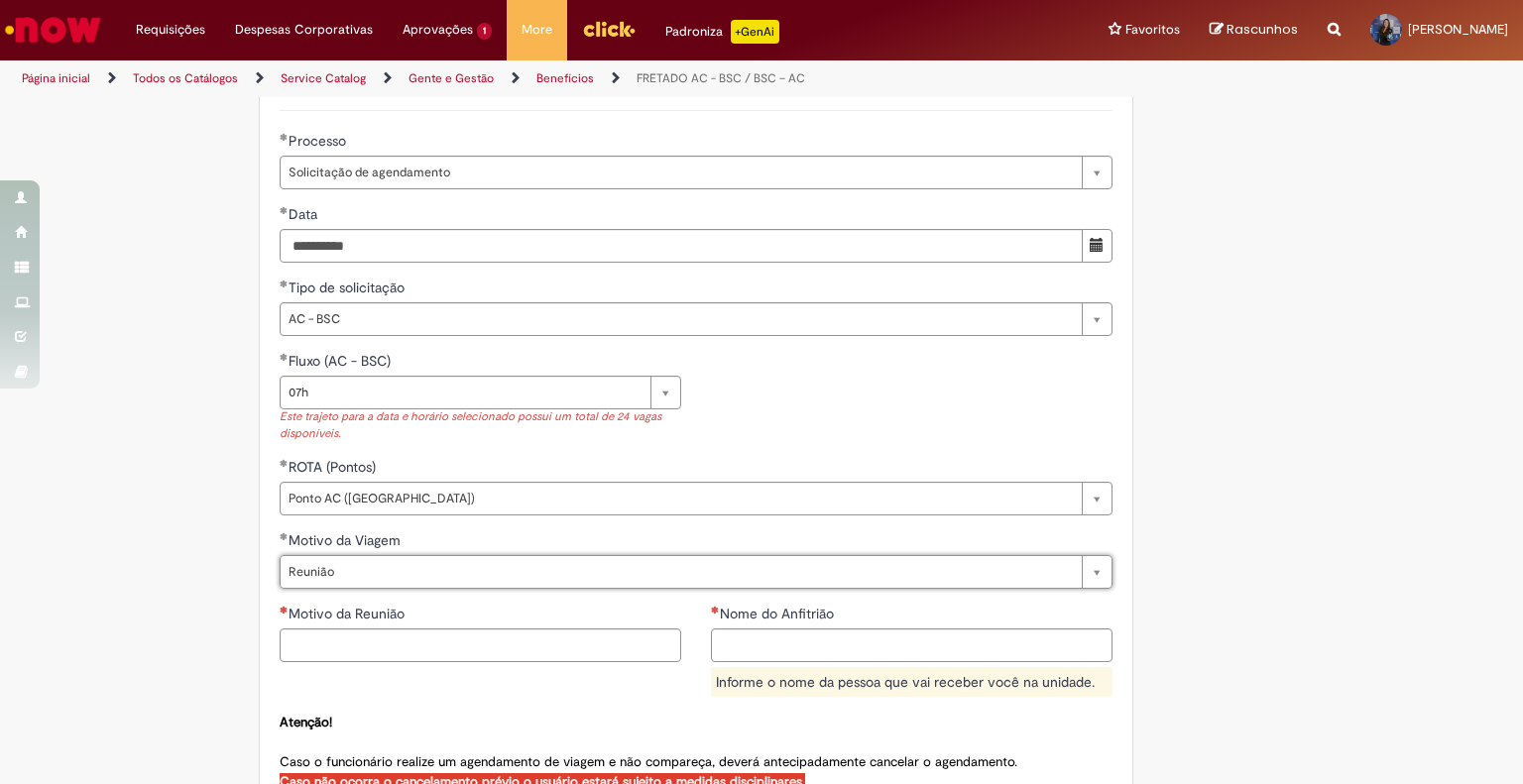 click on "**********" at bounding box center [664, 190] 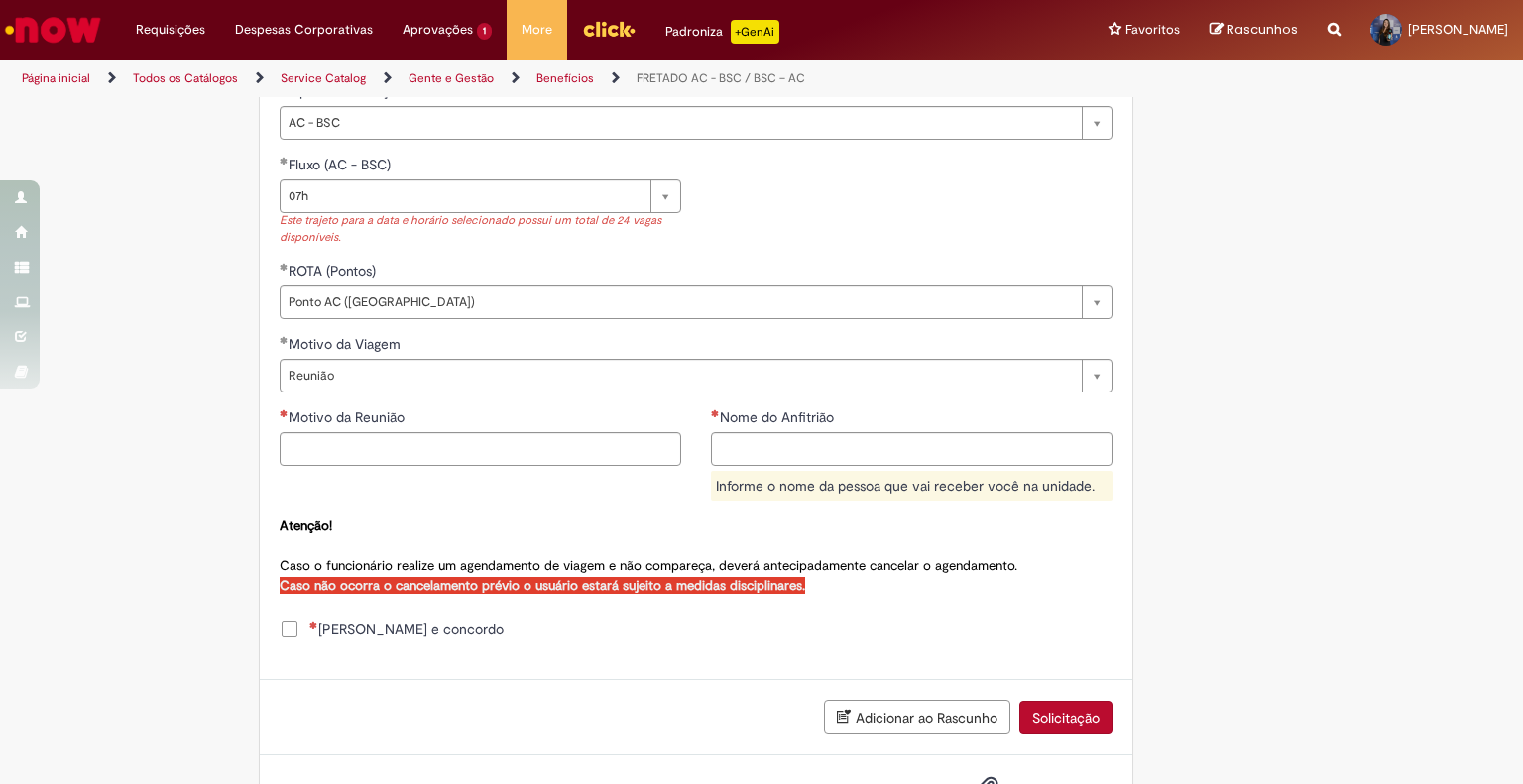 scroll, scrollTop: 975, scrollLeft: 0, axis: vertical 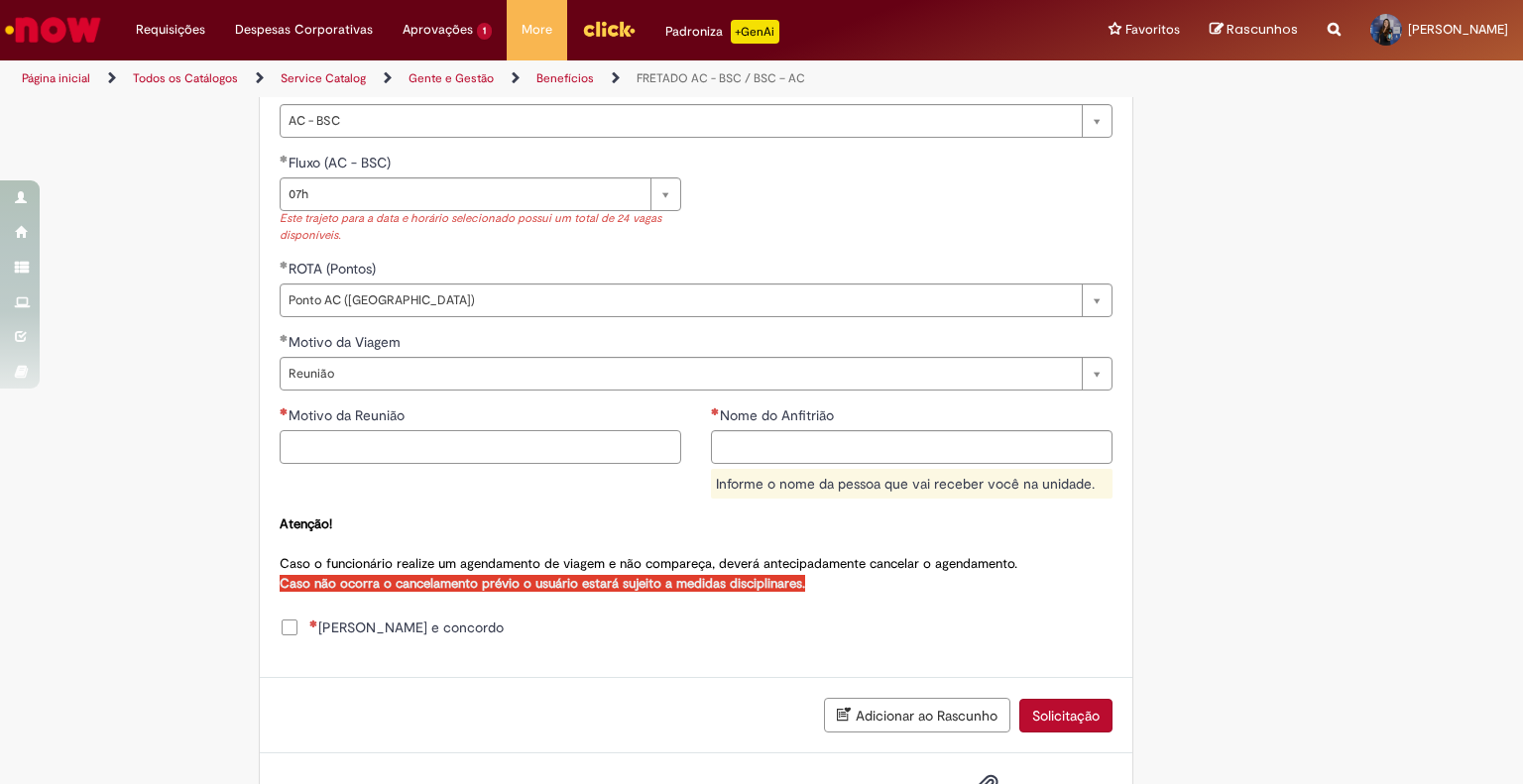 click on "Motivo da Reunião" at bounding box center (480, 447) 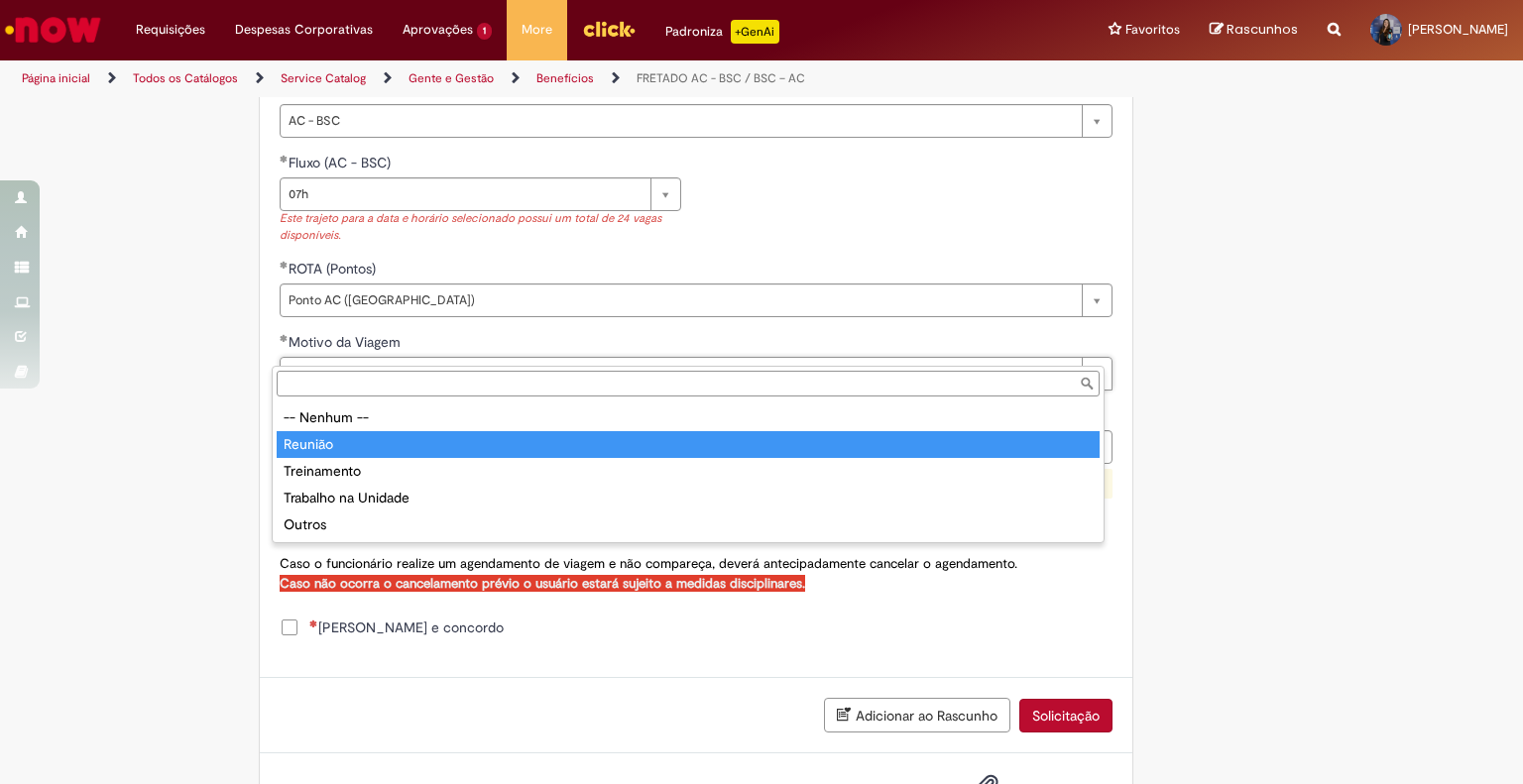 type on "*******" 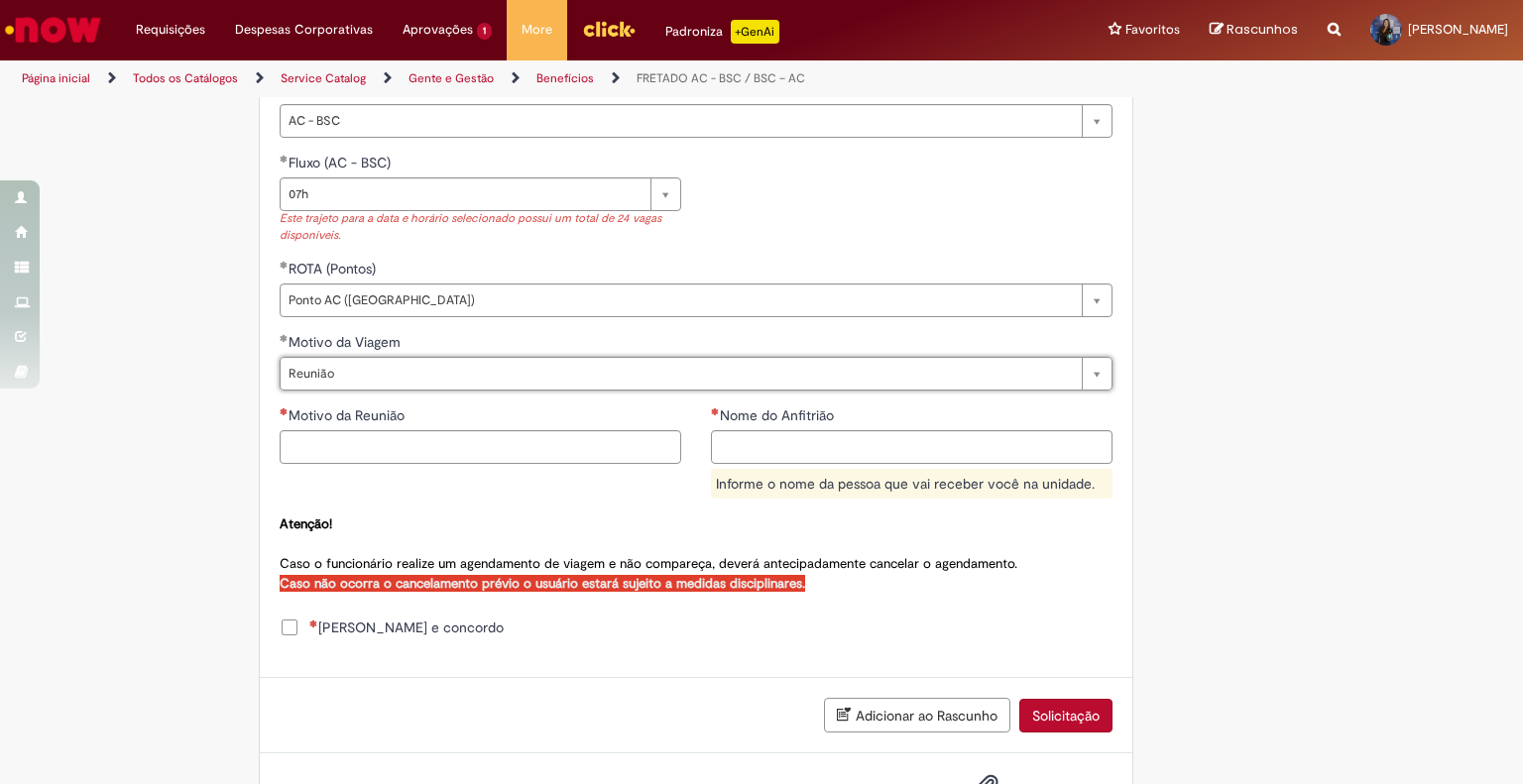 scroll, scrollTop: 0, scrollLeft: 48, axis: horizontal 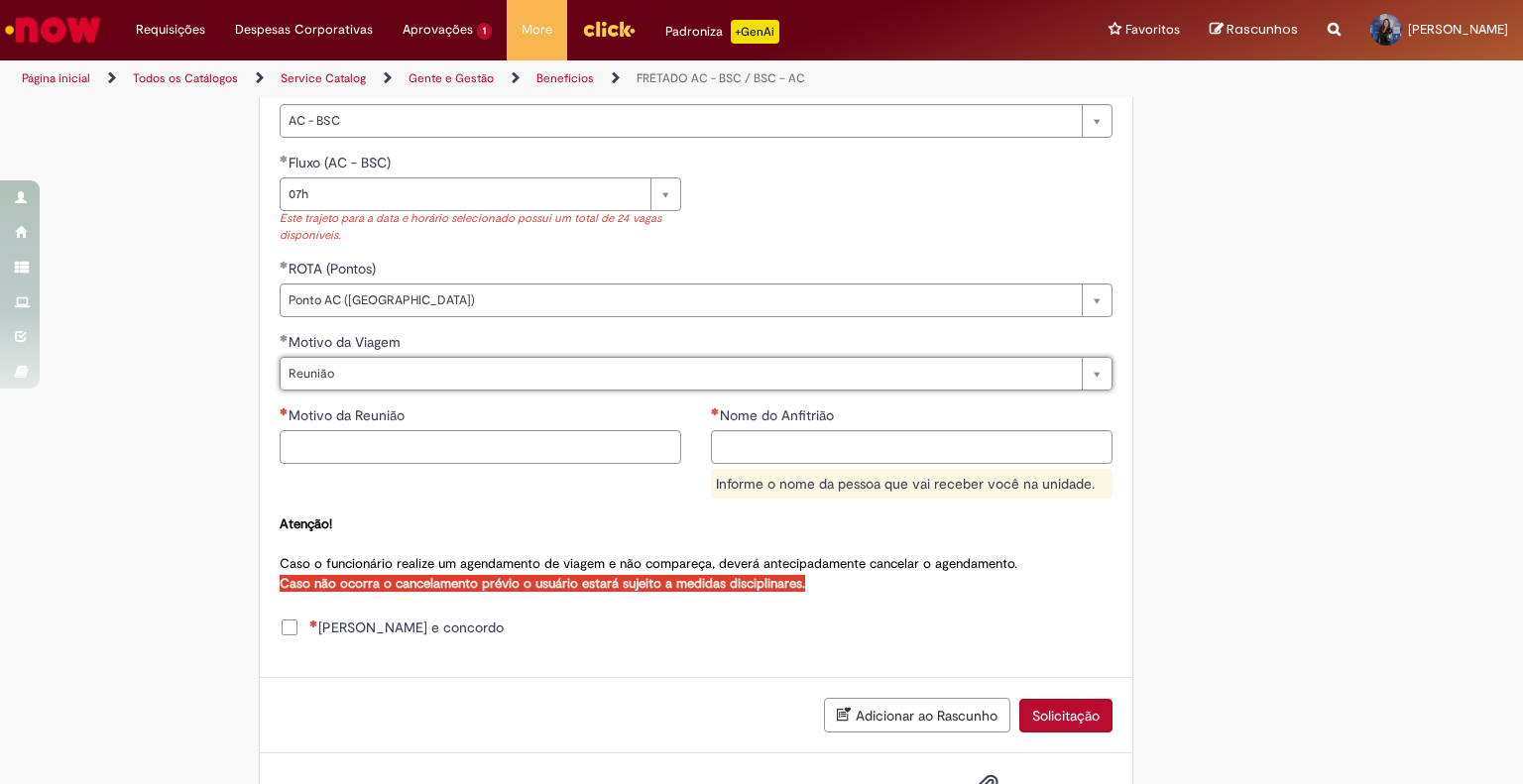 click on "Motivo da Reunião" at bounding box center (480, 447) 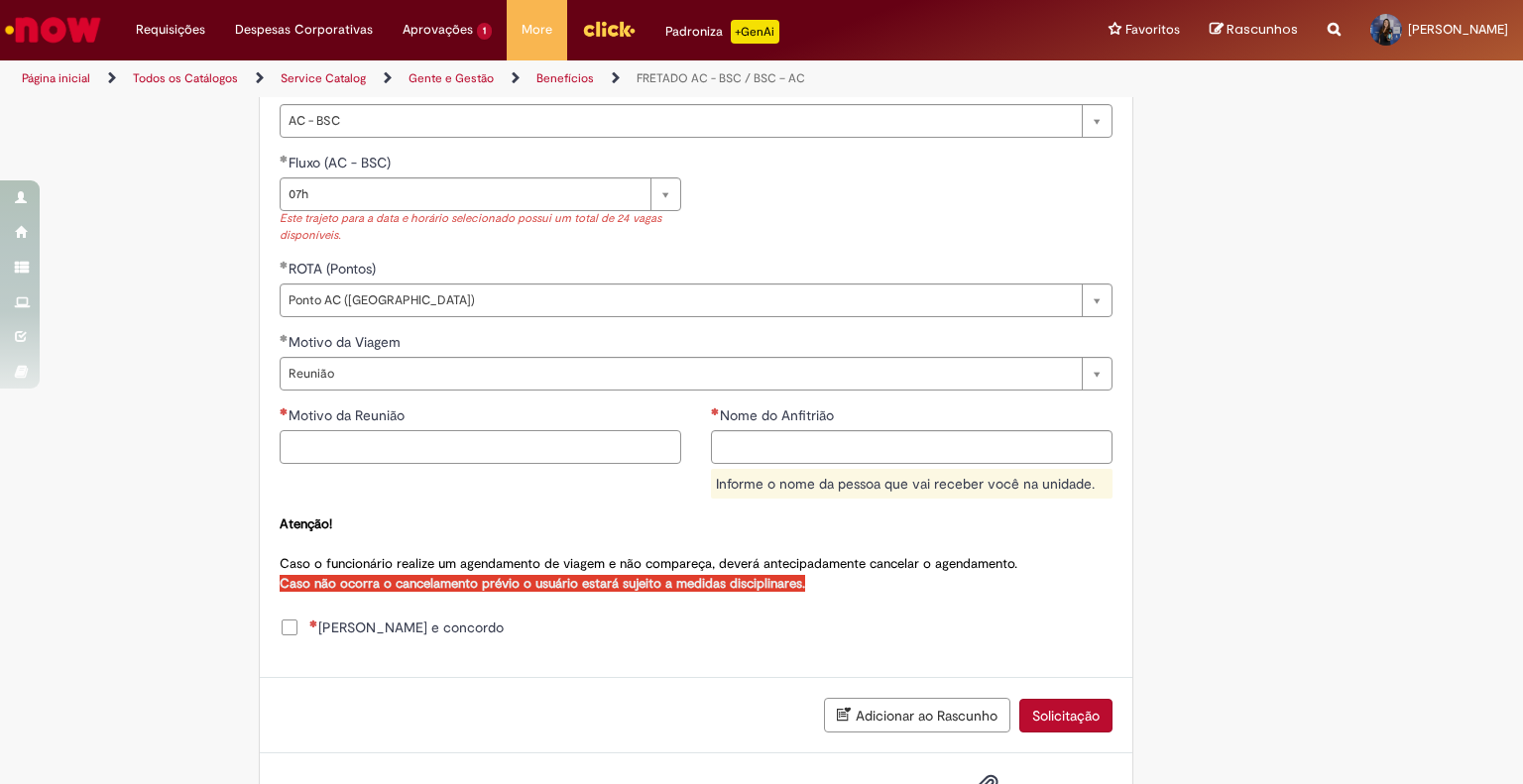 click on "Motivo da Reunião" at bounding box center [480, 447] 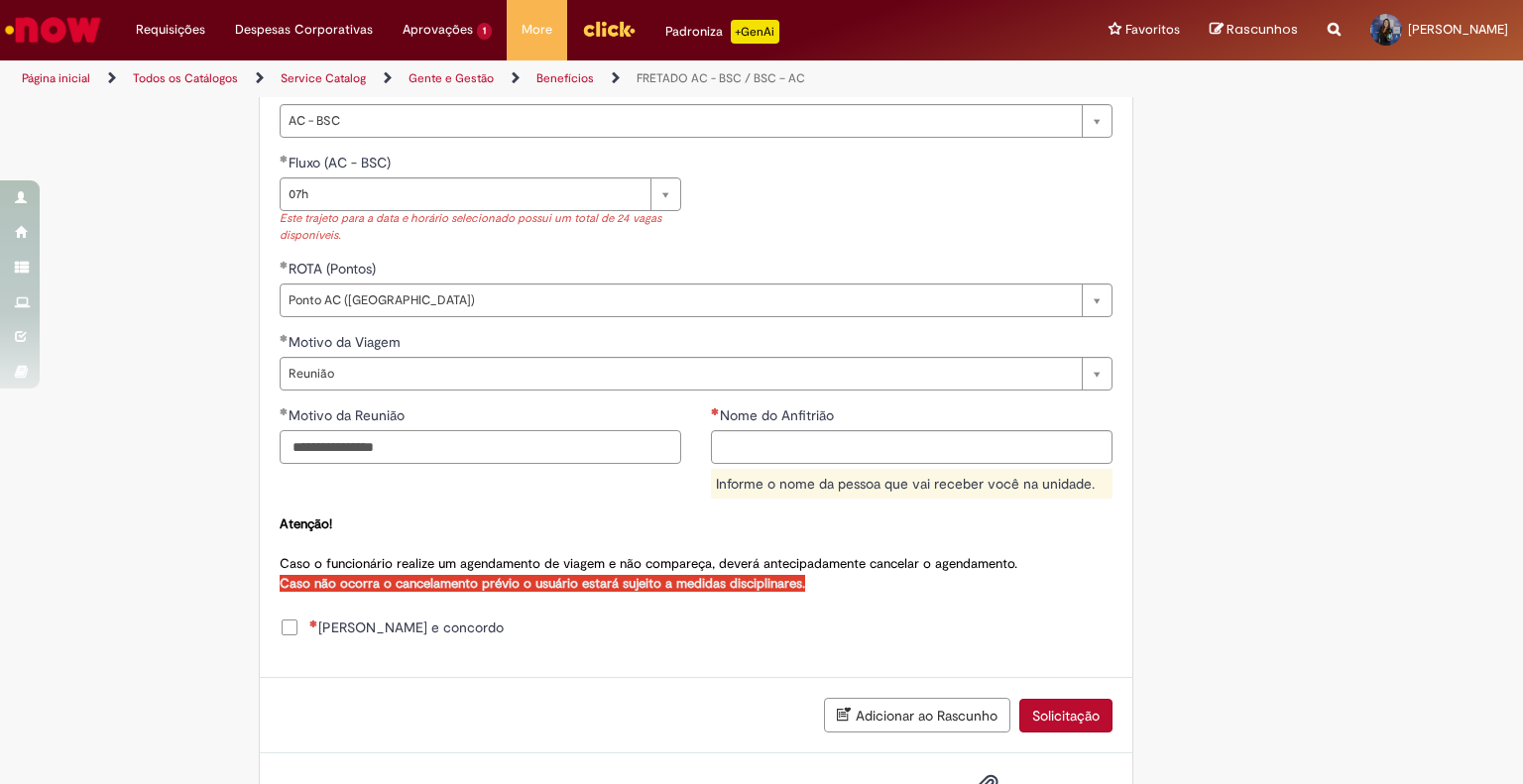 type on "**********" 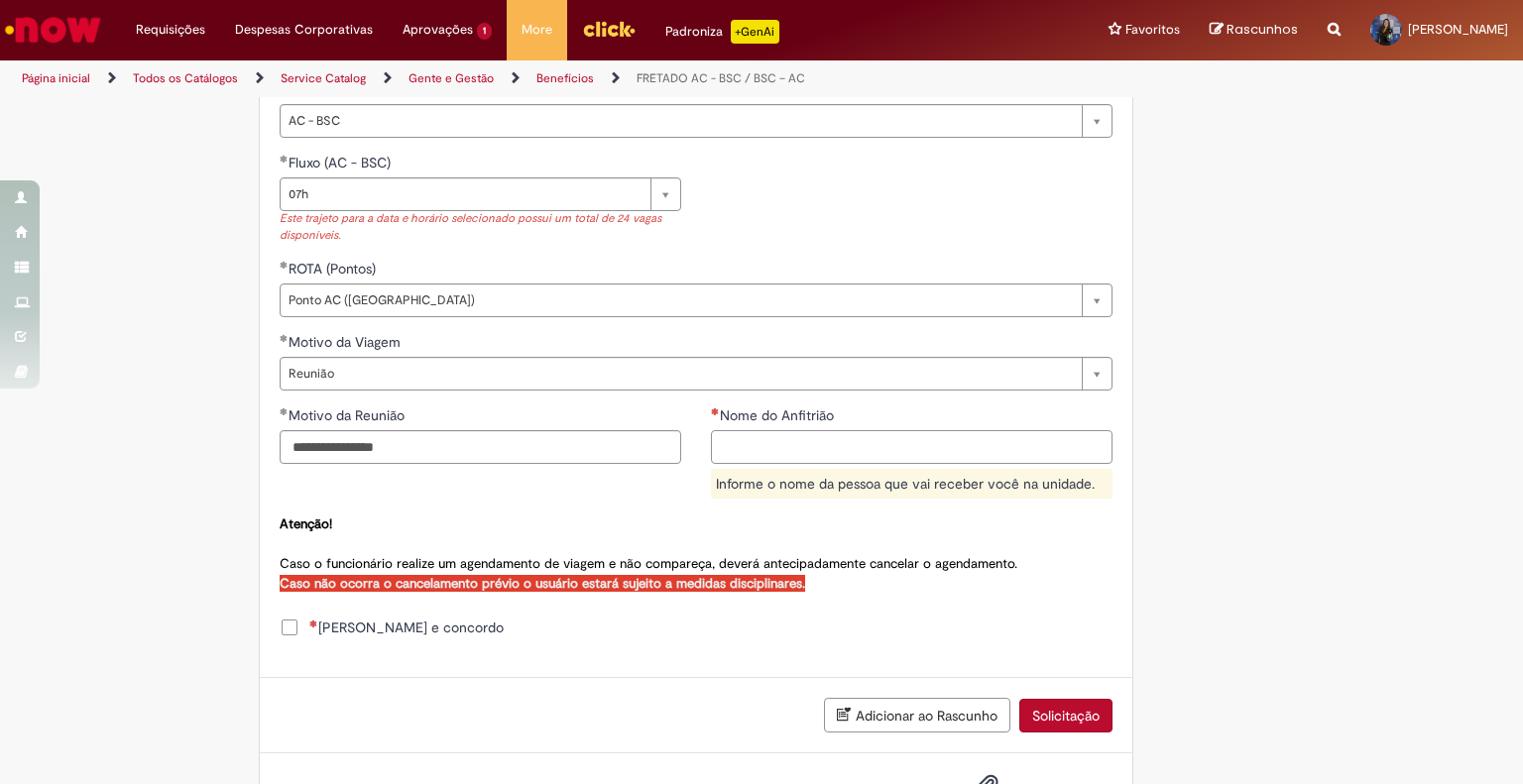 click on "Nome do Anfitrião" at bounding box center (911, 447) 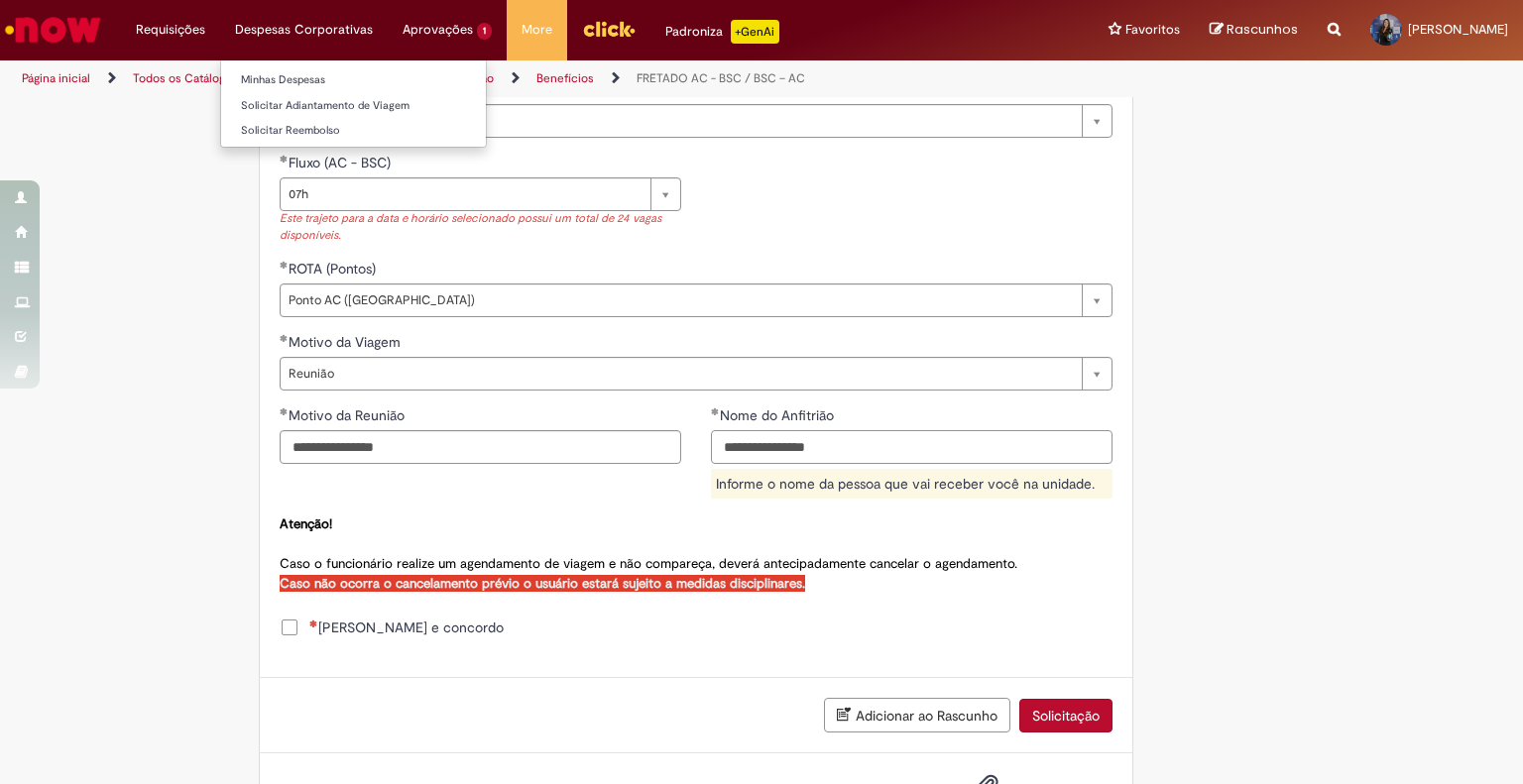 type on "**********" 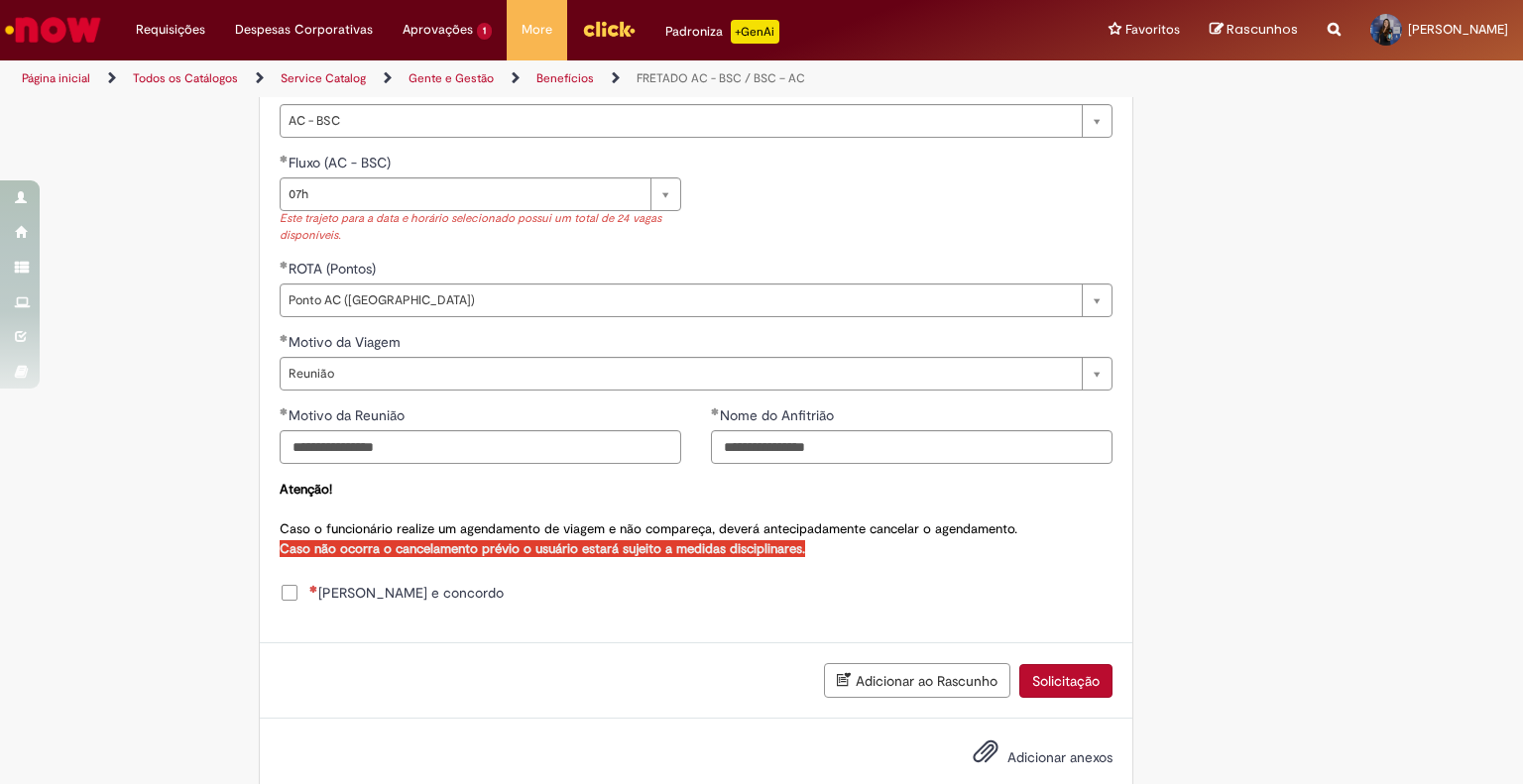 click on "**********" at bounding box center [696, 550] 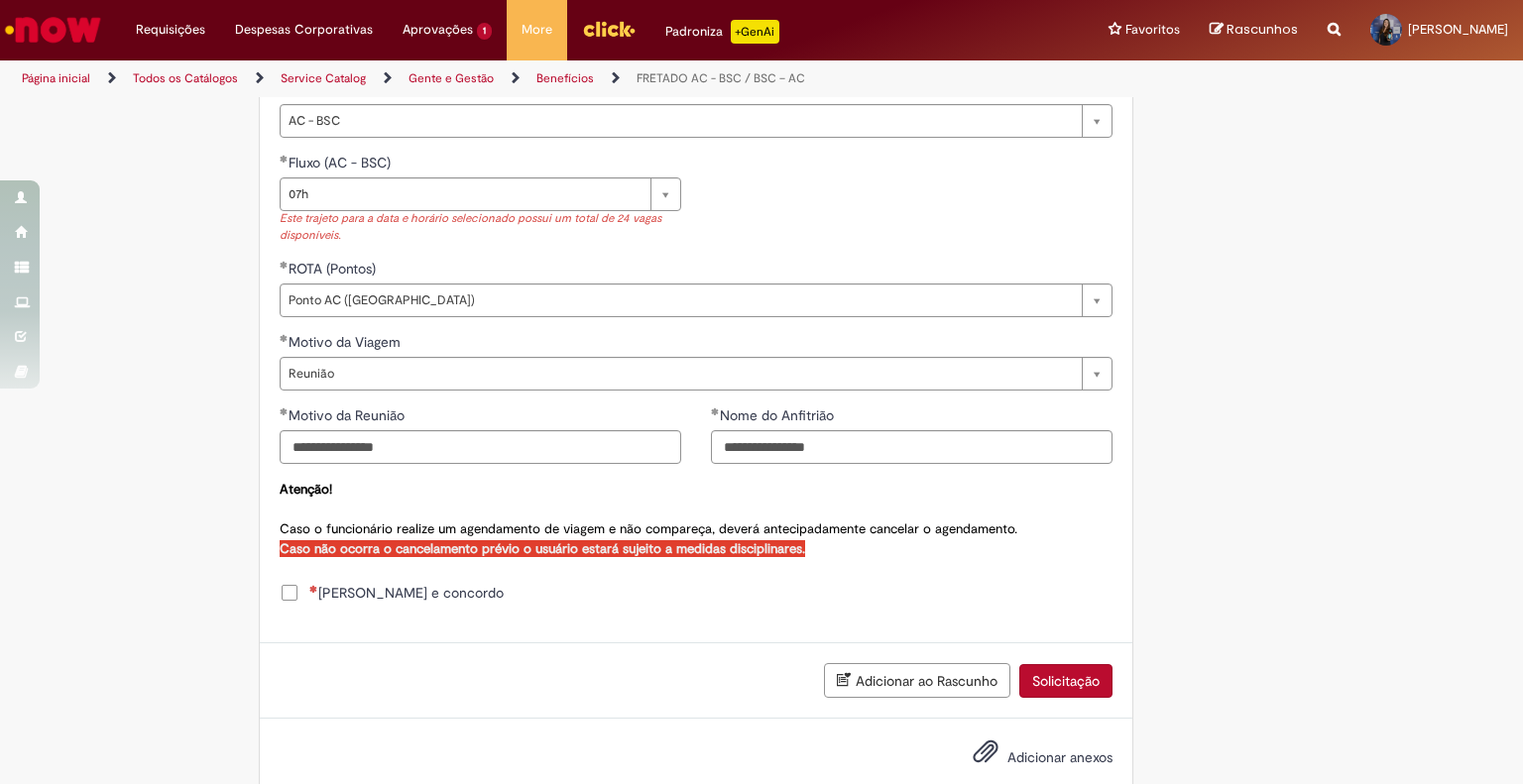 click on "[PERSON_NAME] e concordo" at bounding box center (407, 593) 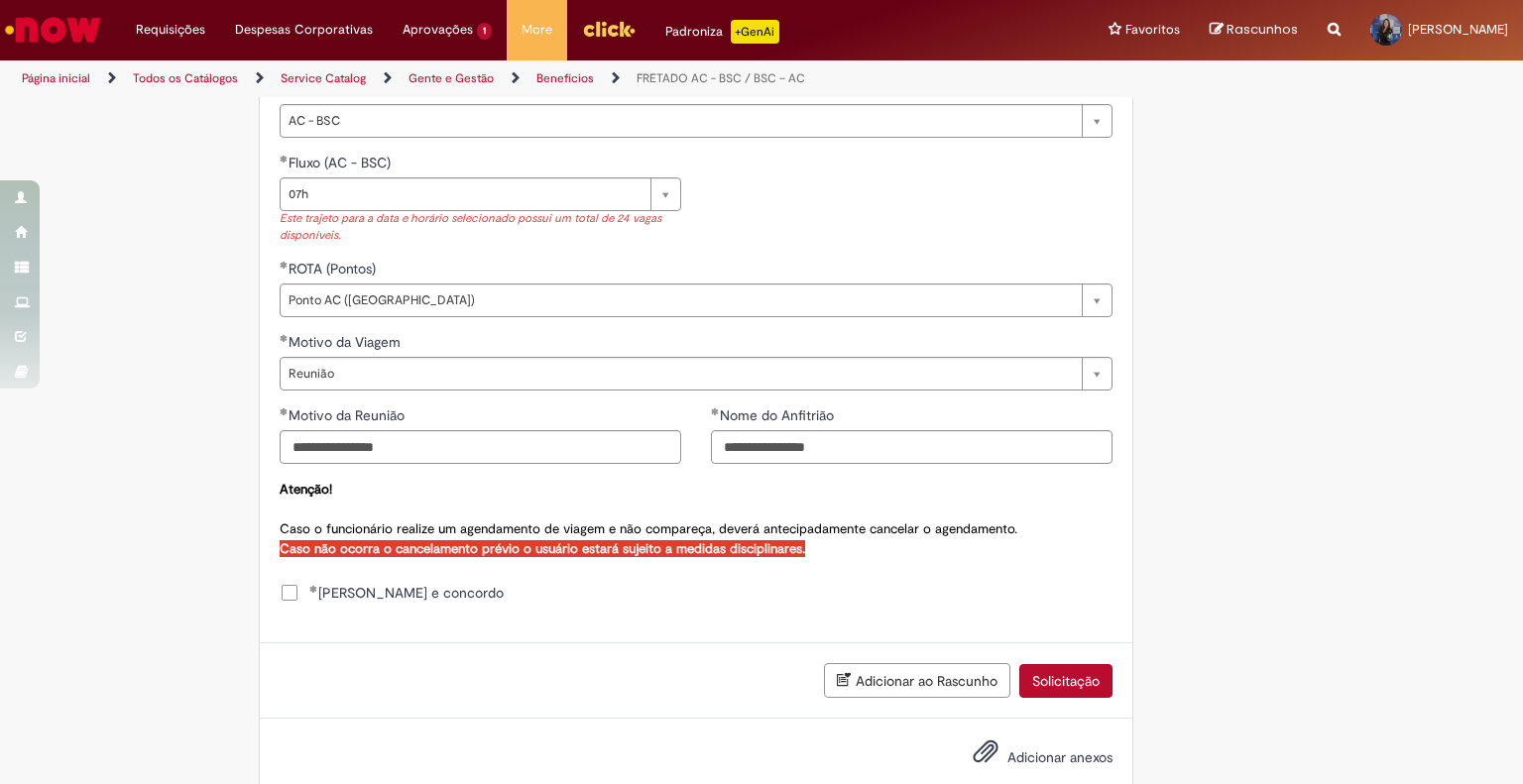 click on "Solicitação" at bounding box center [1066, 681] 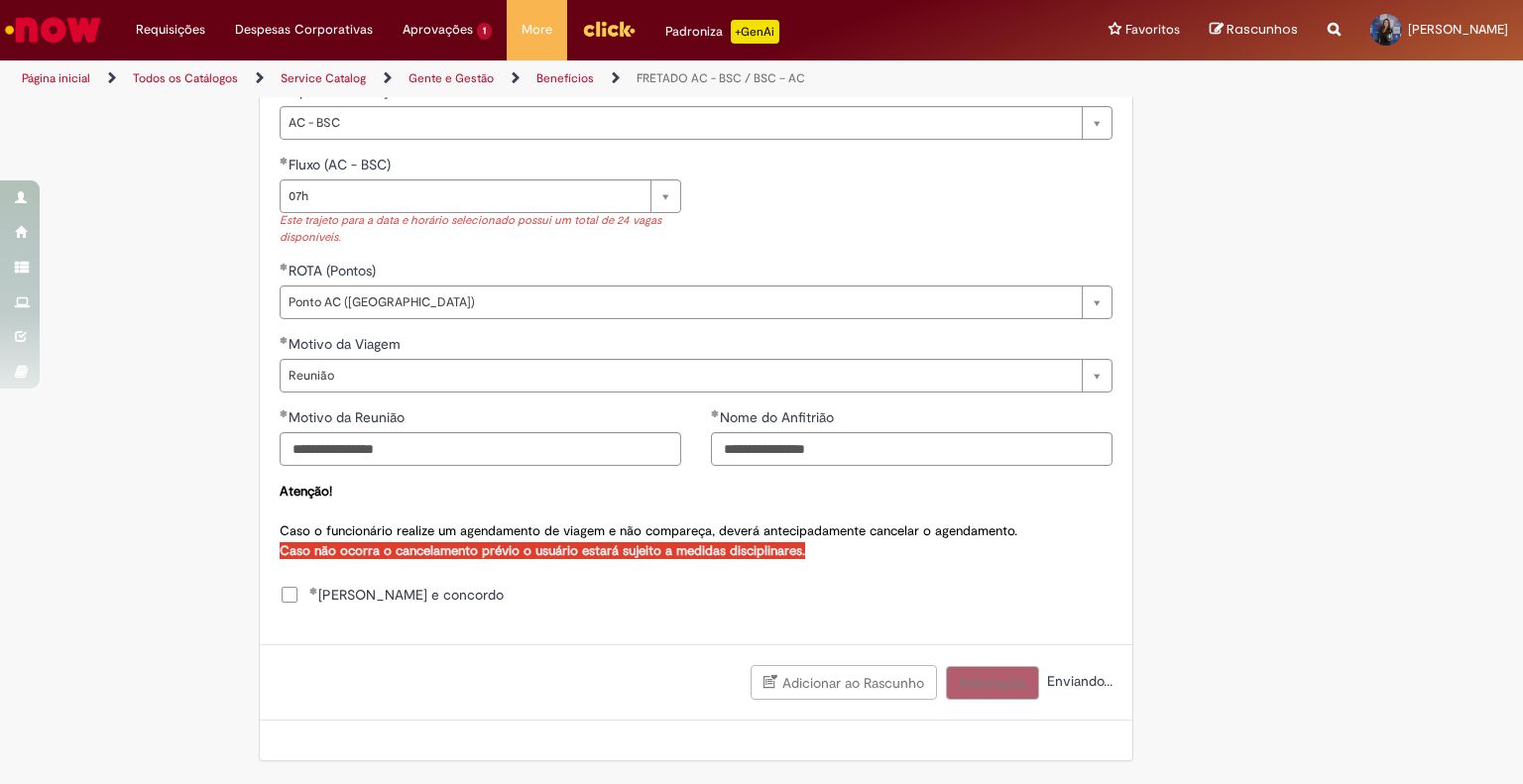 scroll, scrollTop: 950, scrollLeft: 0, axis: vertical 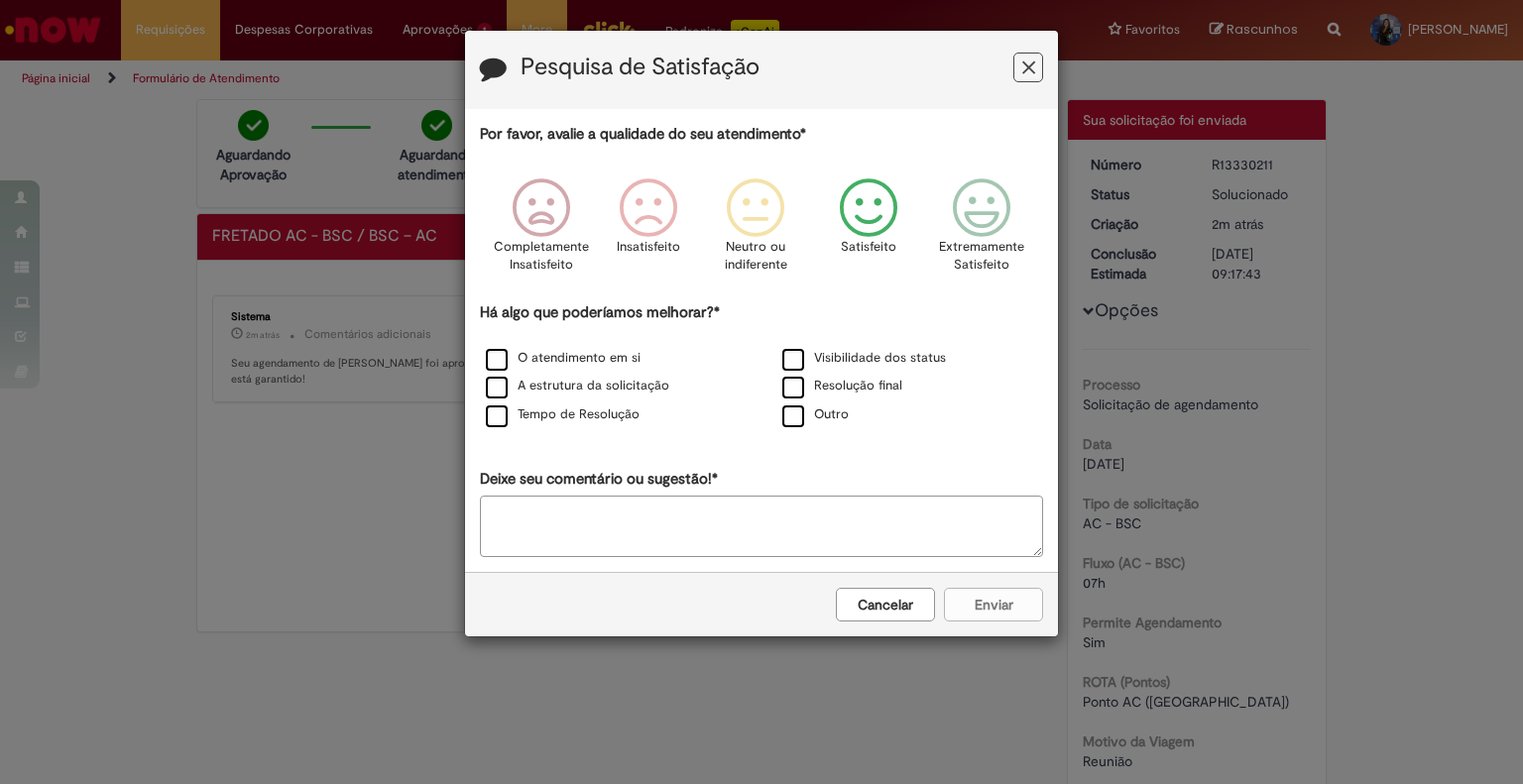 click at bounding box center (869, 208) 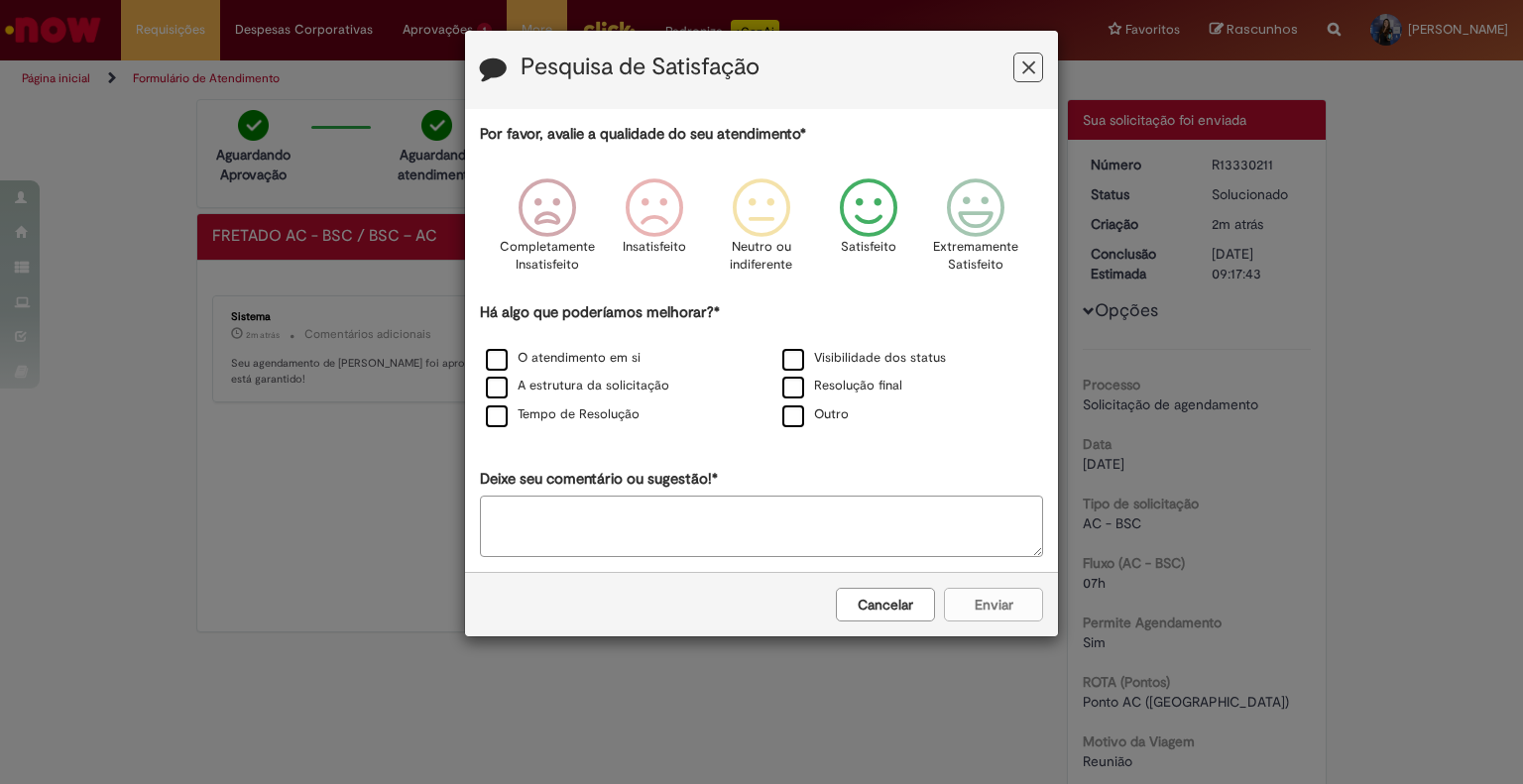 click on "Cancelar   Enviar" at bounding box center [762, 604] 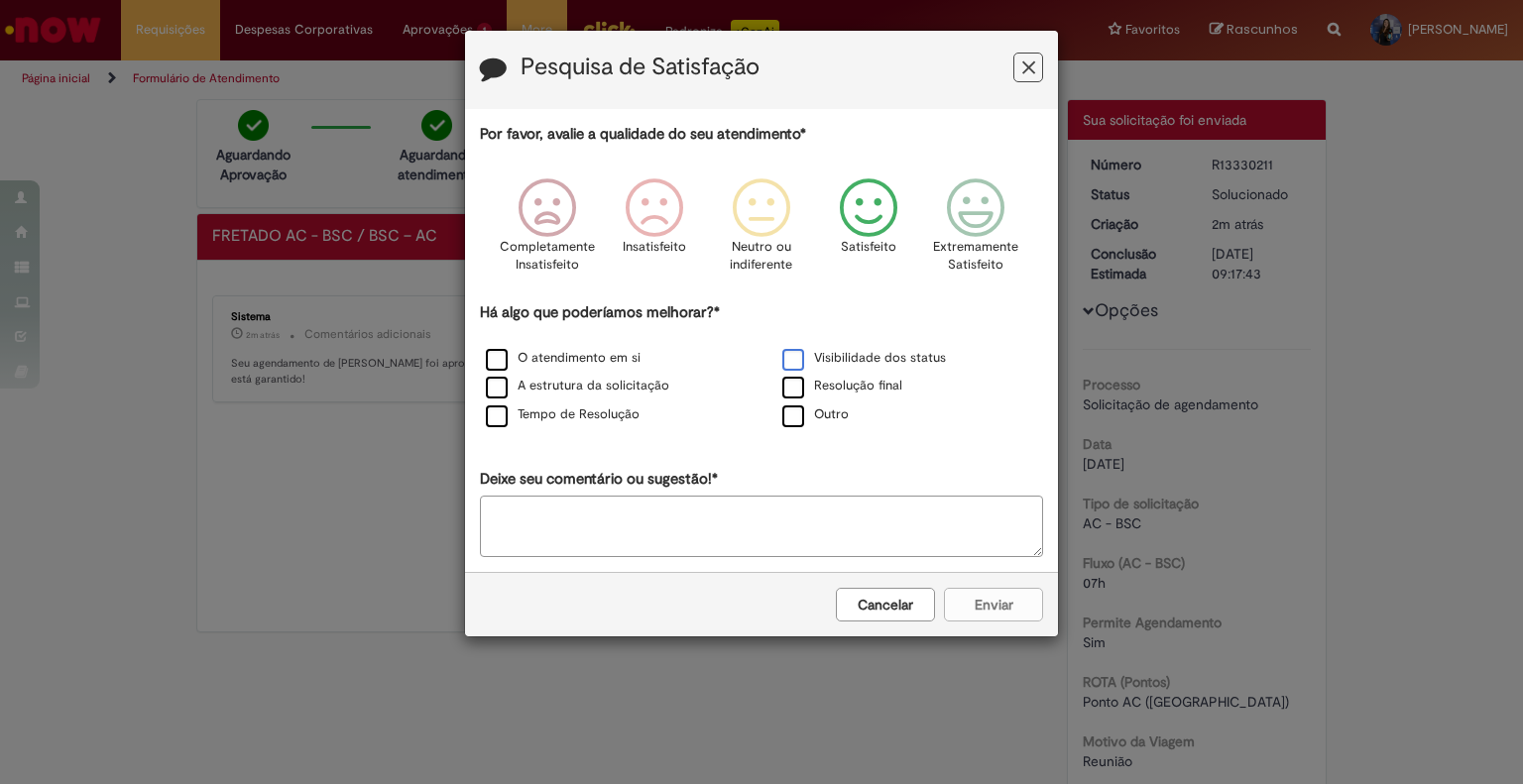 click on "Visibilidade dos status" at bounding box center (864, 358) 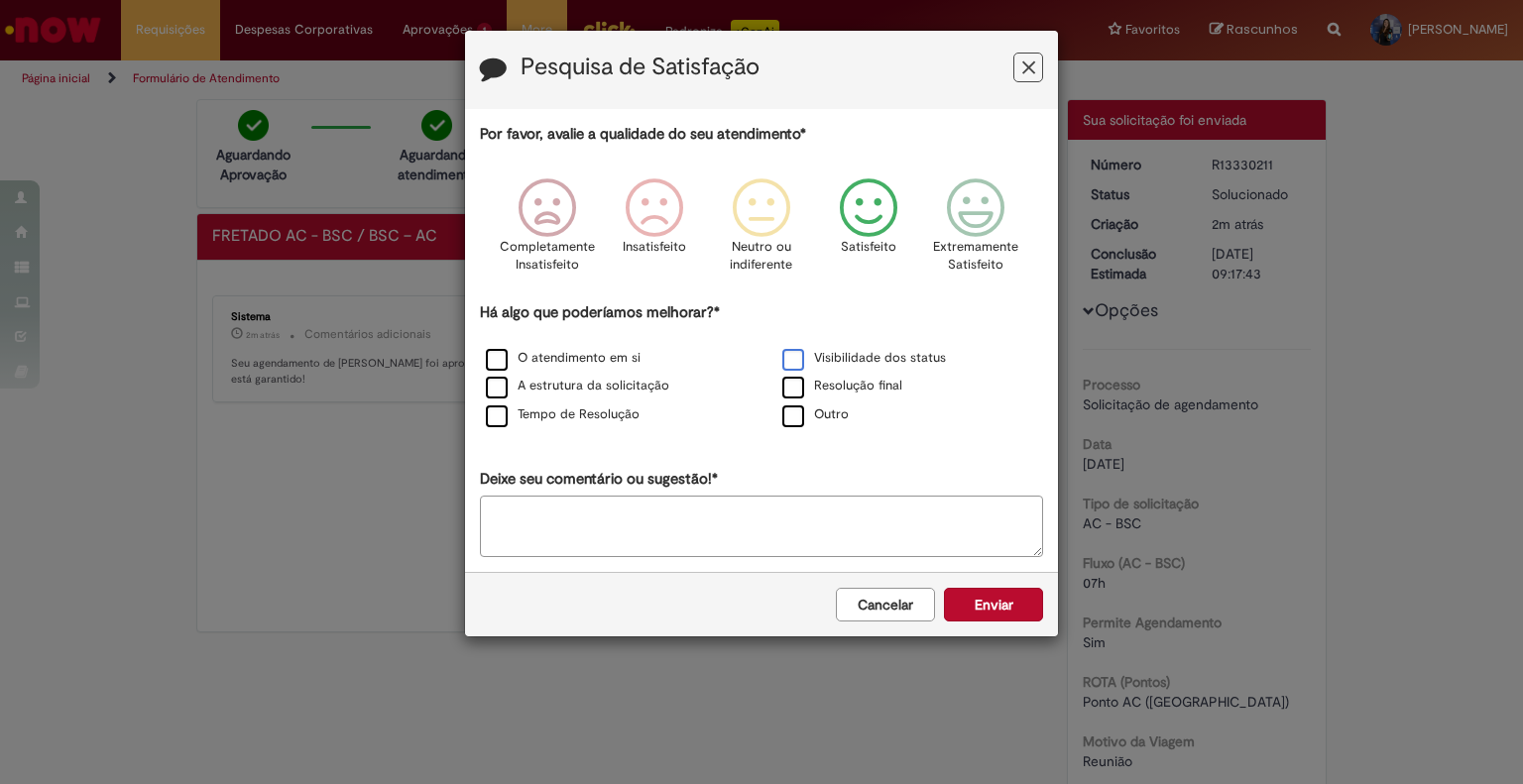 click on "Visibilidade dos status" at bounding box center (864, 358) 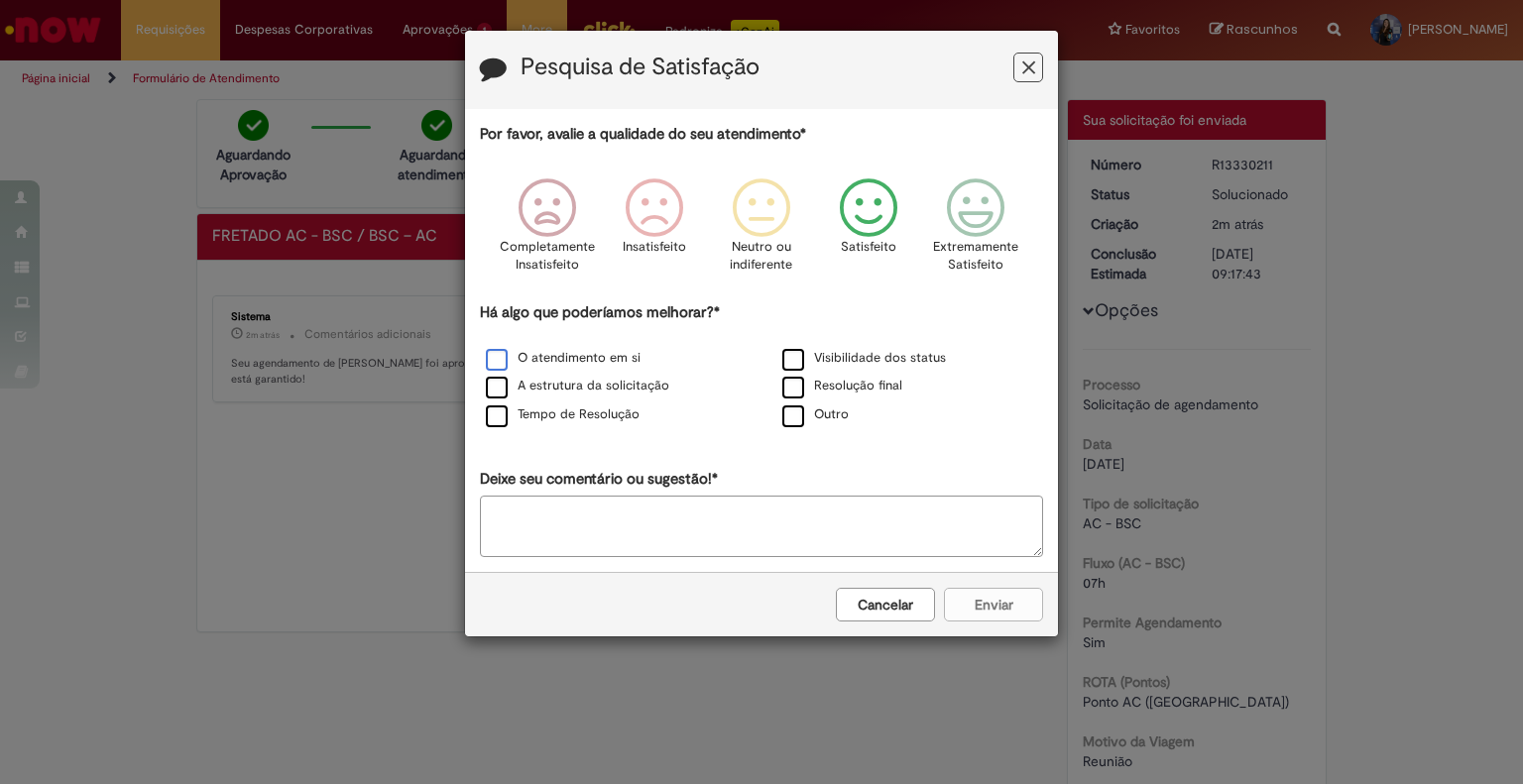 click on "O atendimento em si" at bounding box center [563, 358] 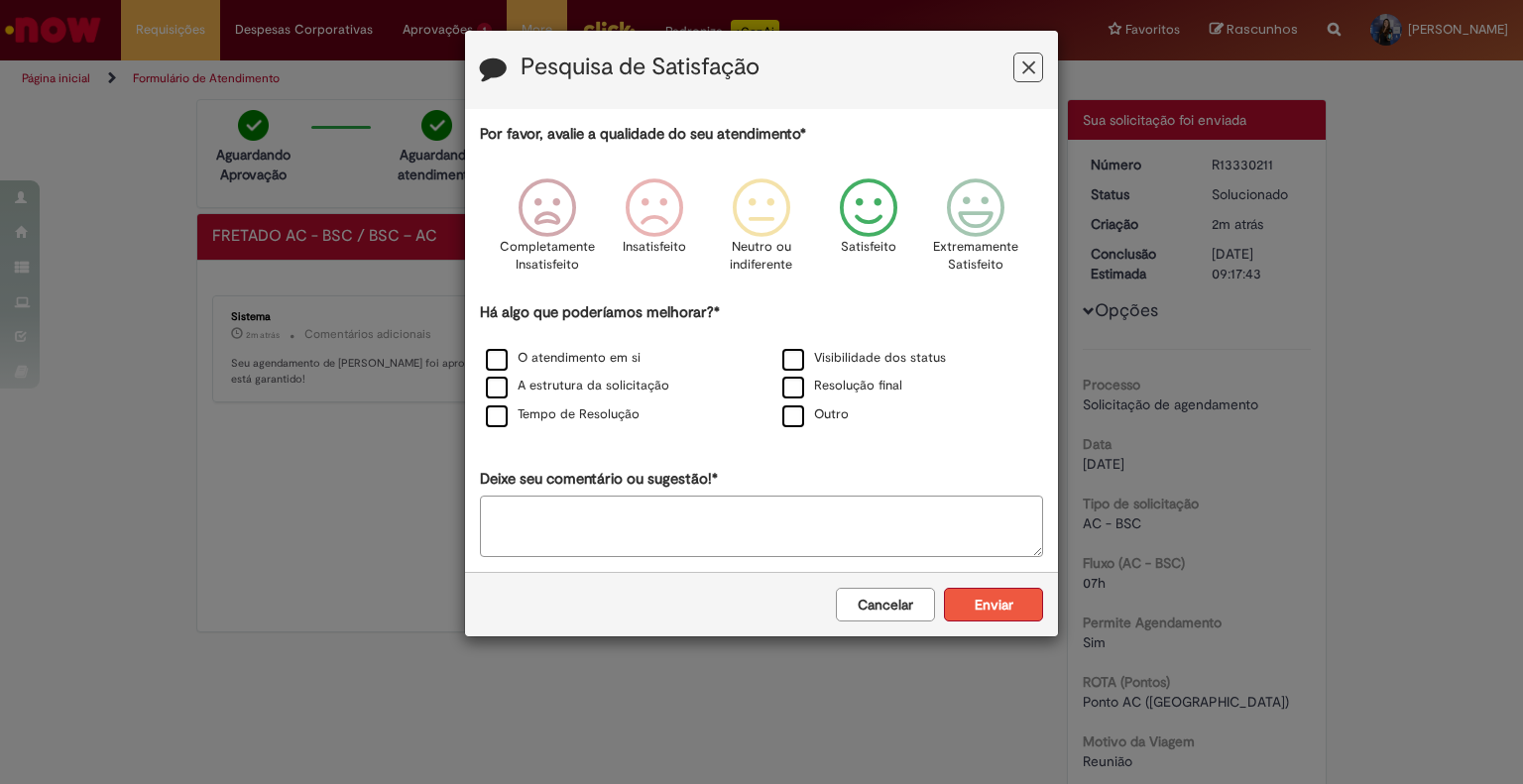 click on "Enviar" at bounding box center (994, 605) 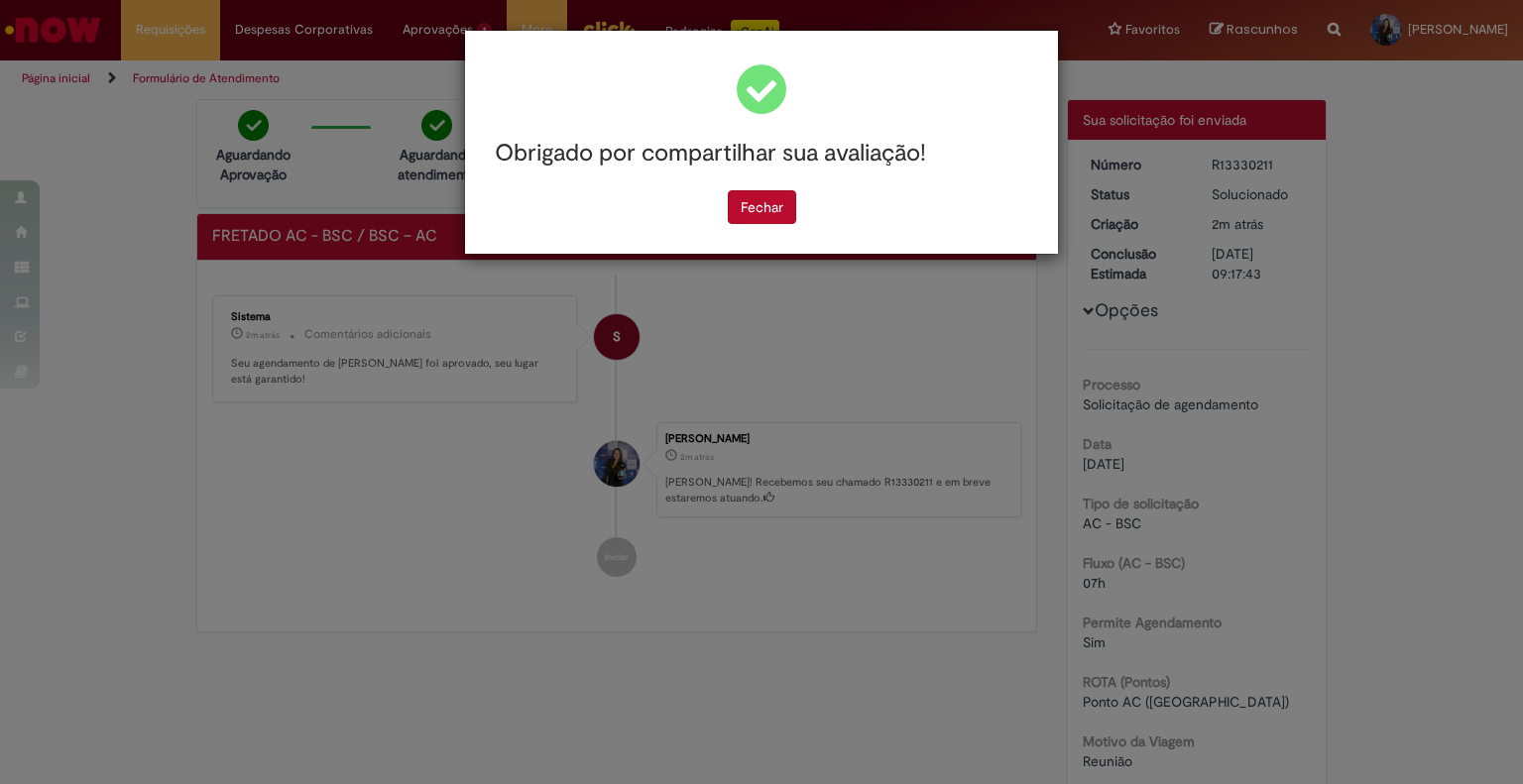 click on "Obrigado por compartilhar sua avaliação!
[GEOGRAPHIC_DATA]" at bounding box center [762, 392] 